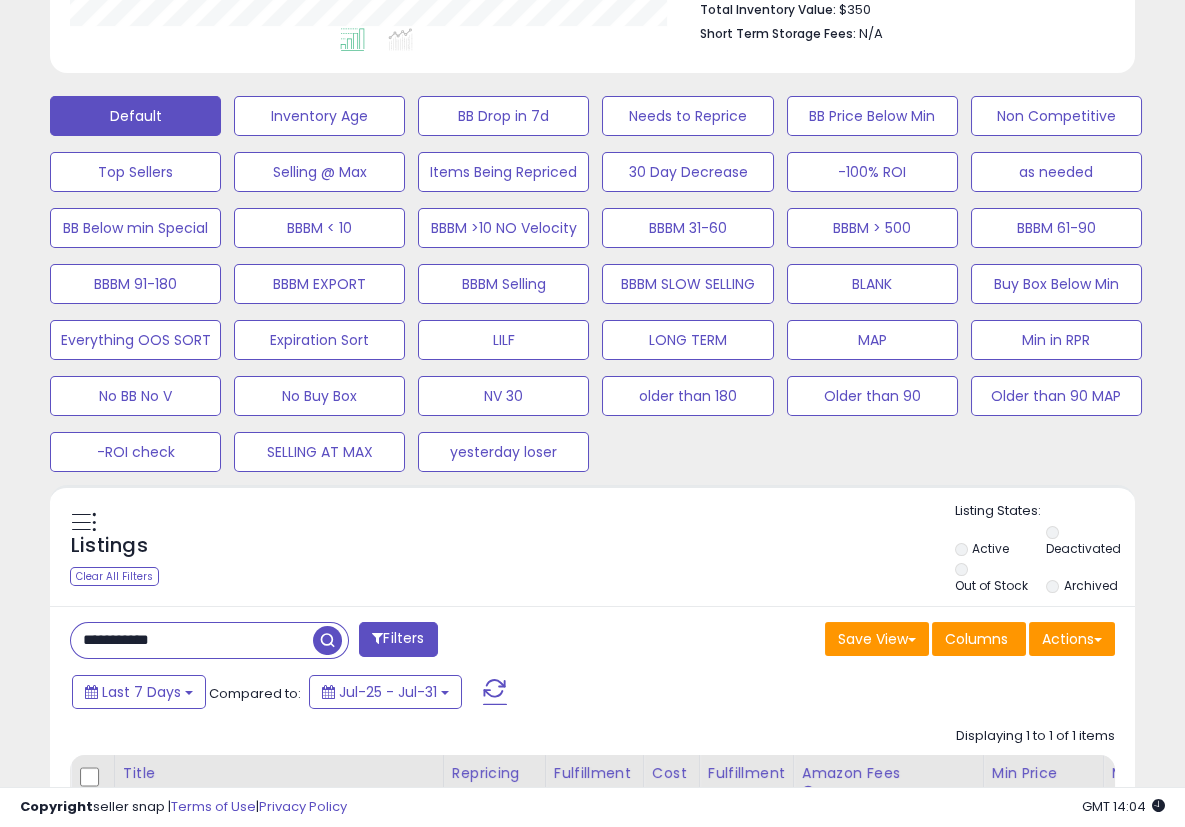 scroll, scrollTop: 565, scrollLeft: 0, axis: vertical 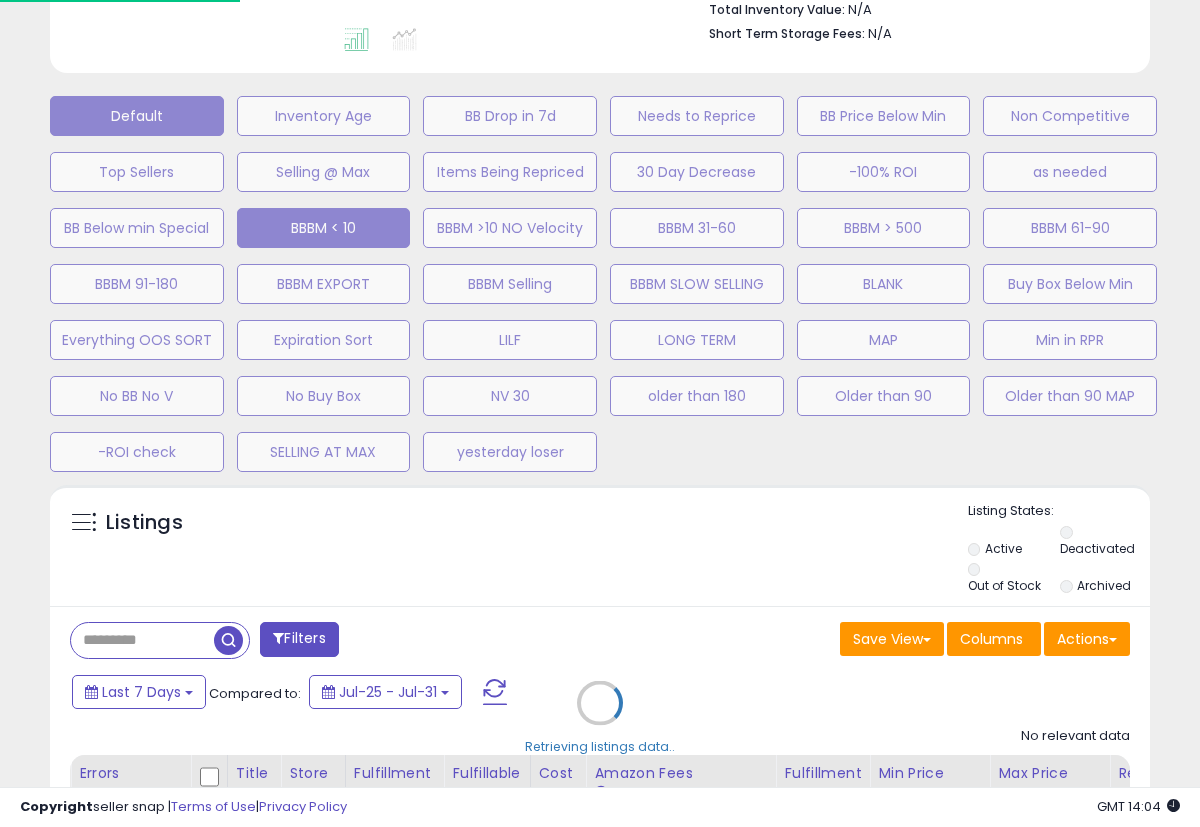 type on "**********" 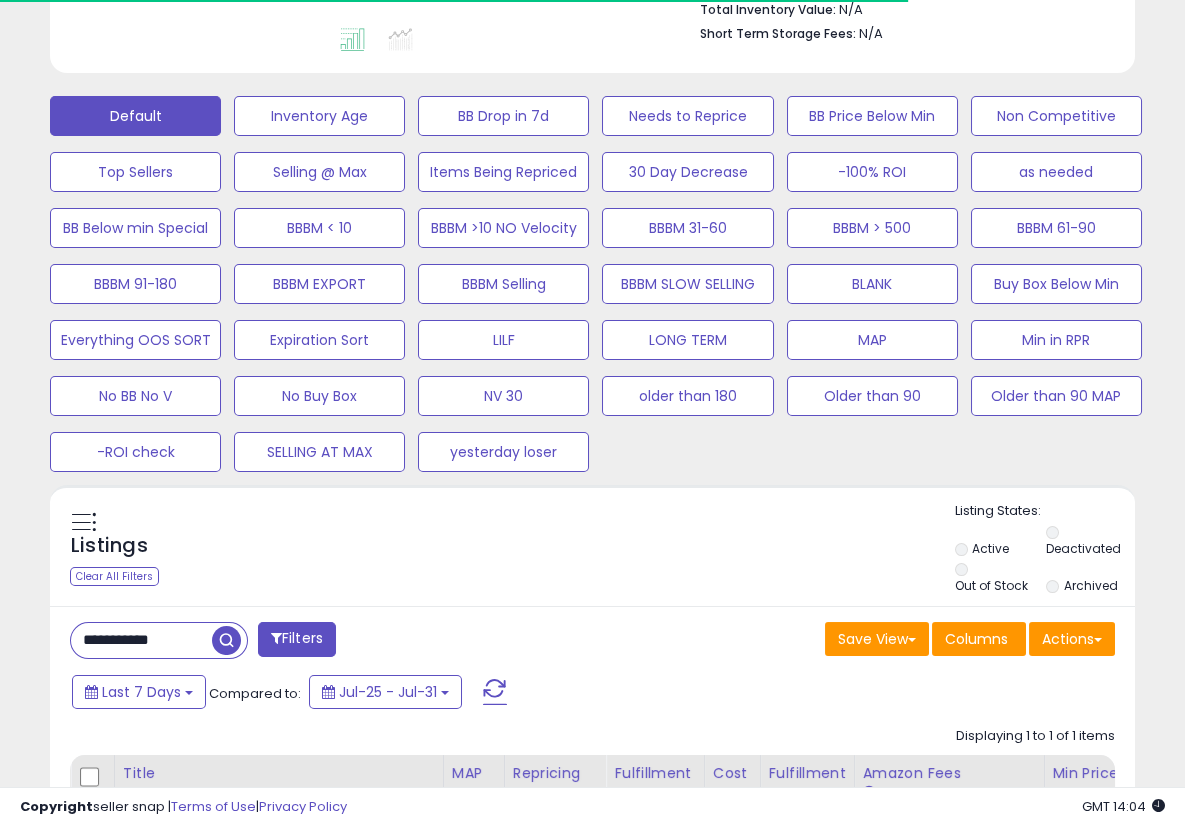 scroll, scrollTop: 0, scrollLeft: 0, axis: both 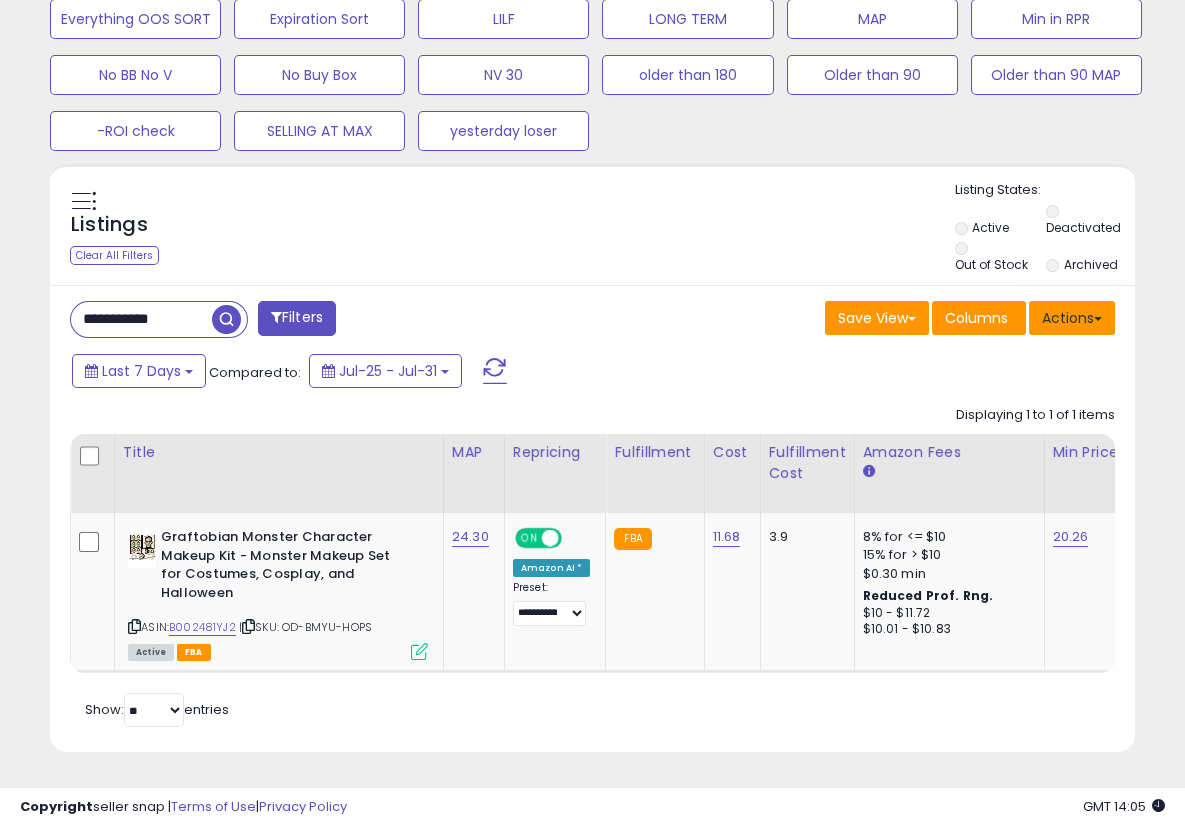 click on "Actions" at bounding box center (1072, 318) 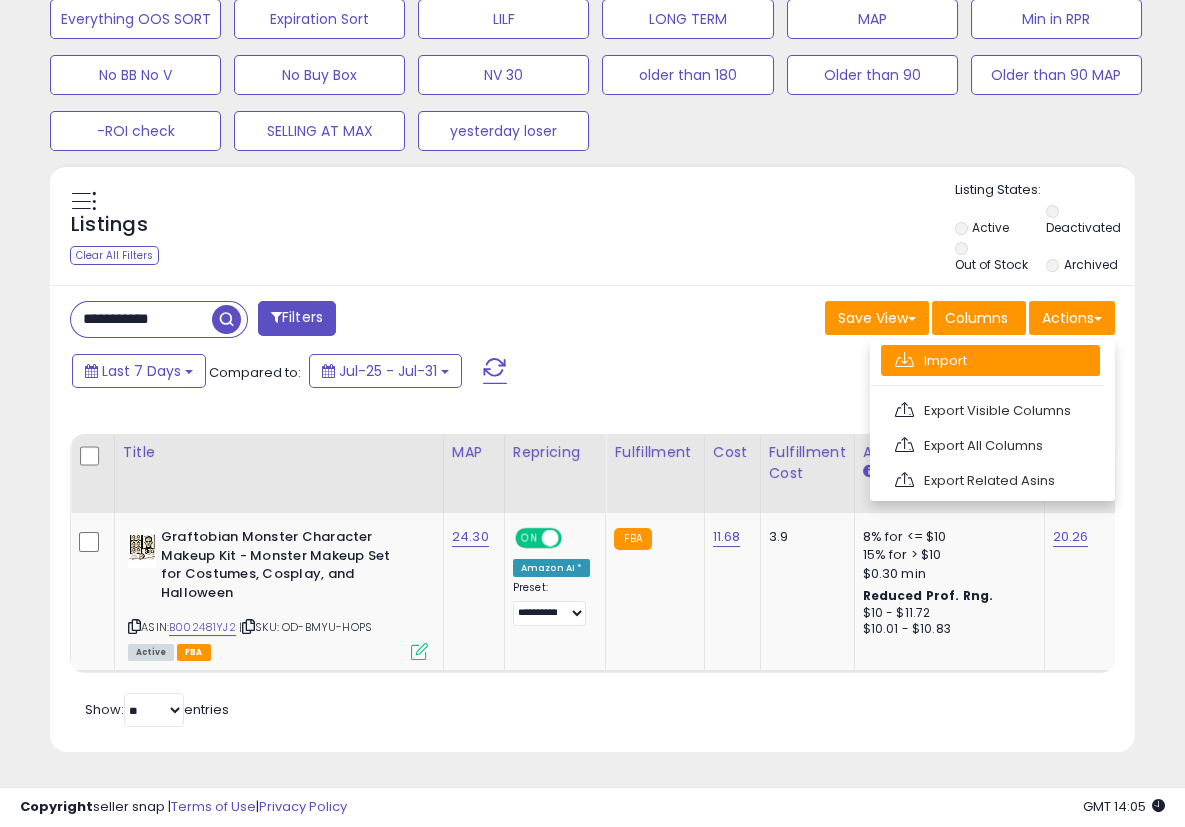 click on "Import" at bounding box center (990, 360) 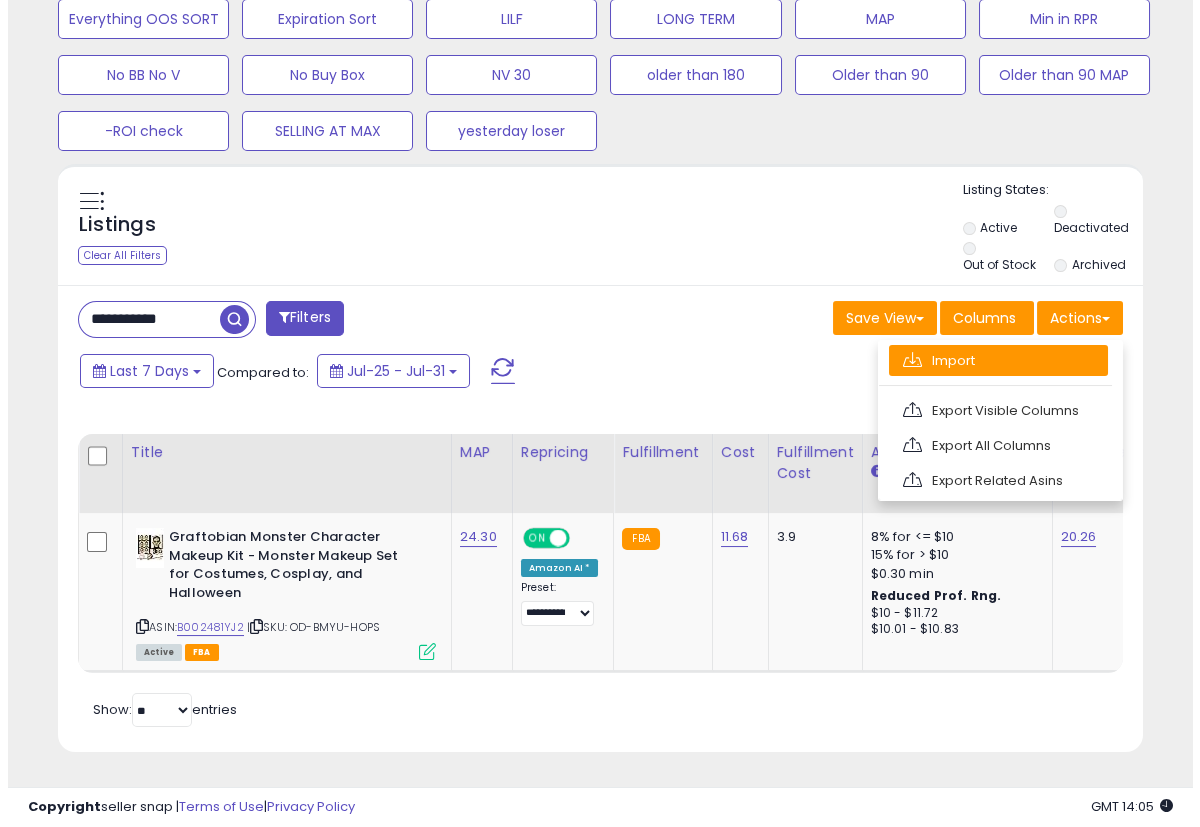 scroll, scrollTop: 999590, scrollLeft: 999363, axis: both 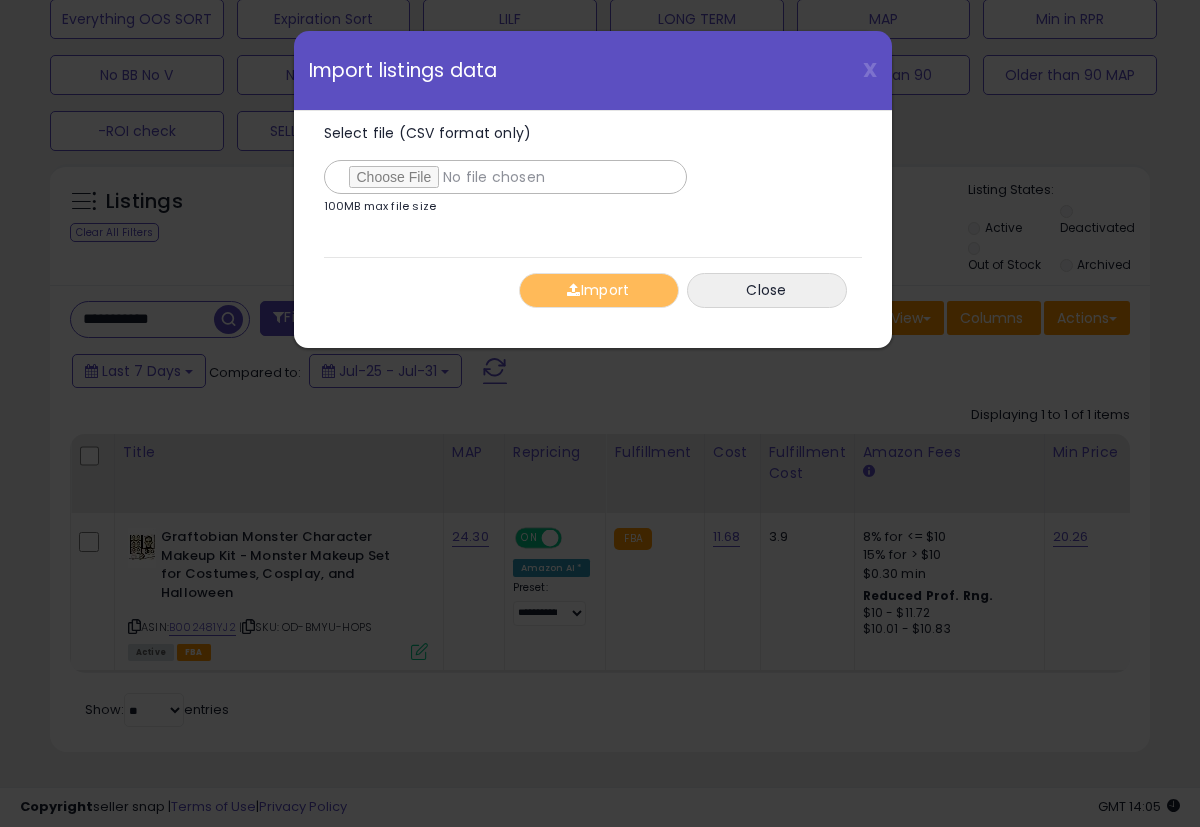 type on "**********" 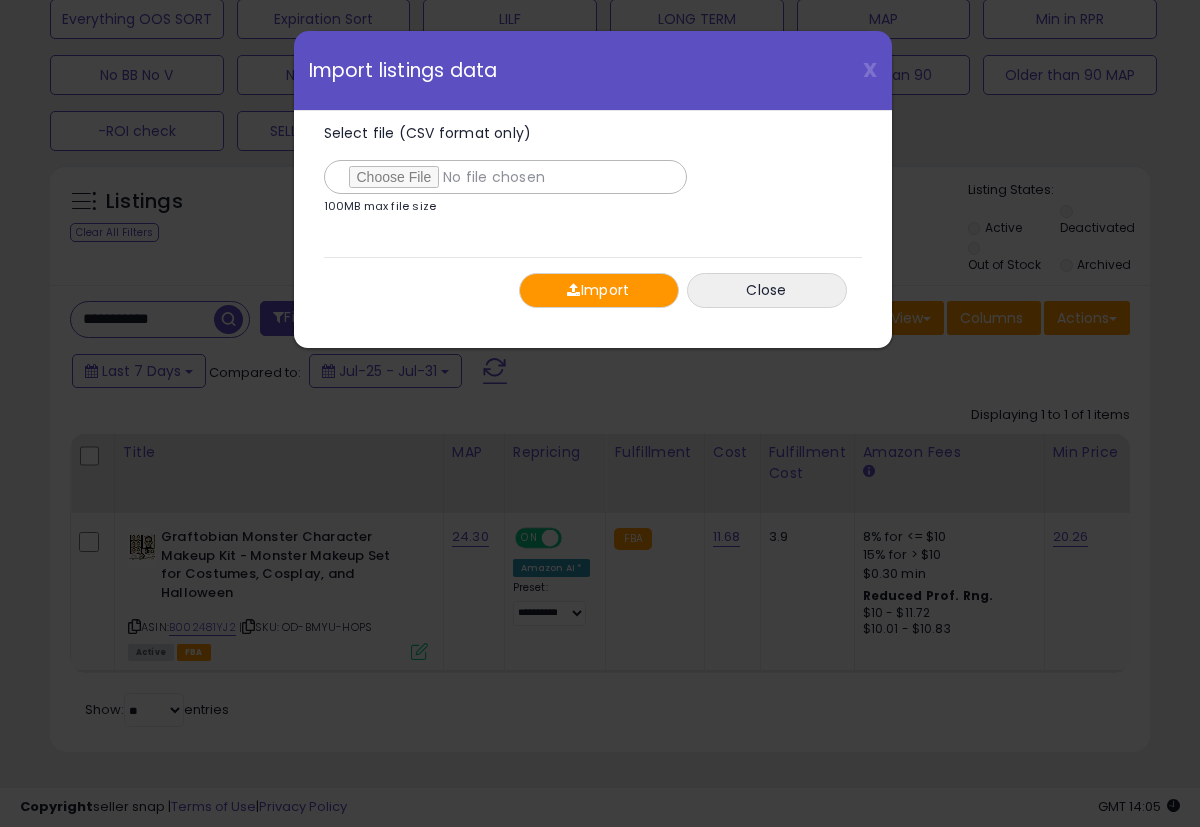click on "Import
Close" at bounding box center [593, 290] 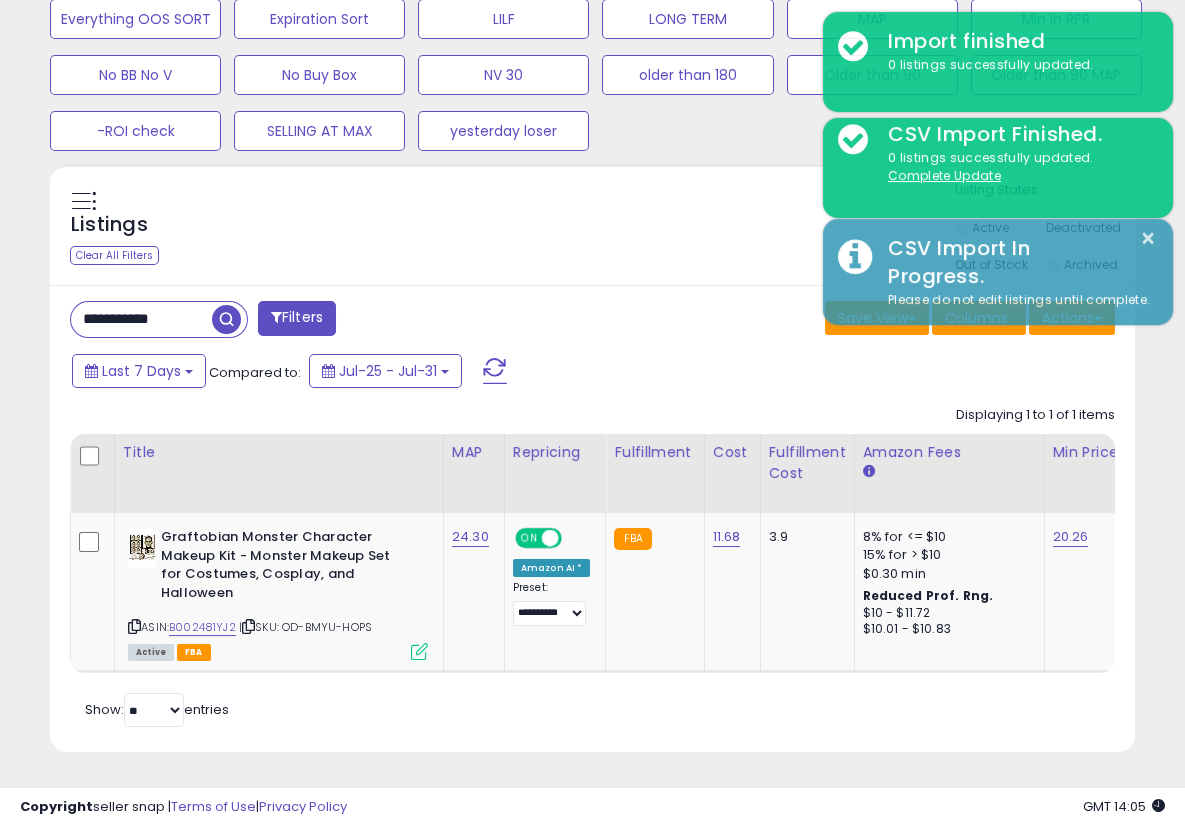 scroll, scrollTop: 410, scrollLeft: 626, axis: both 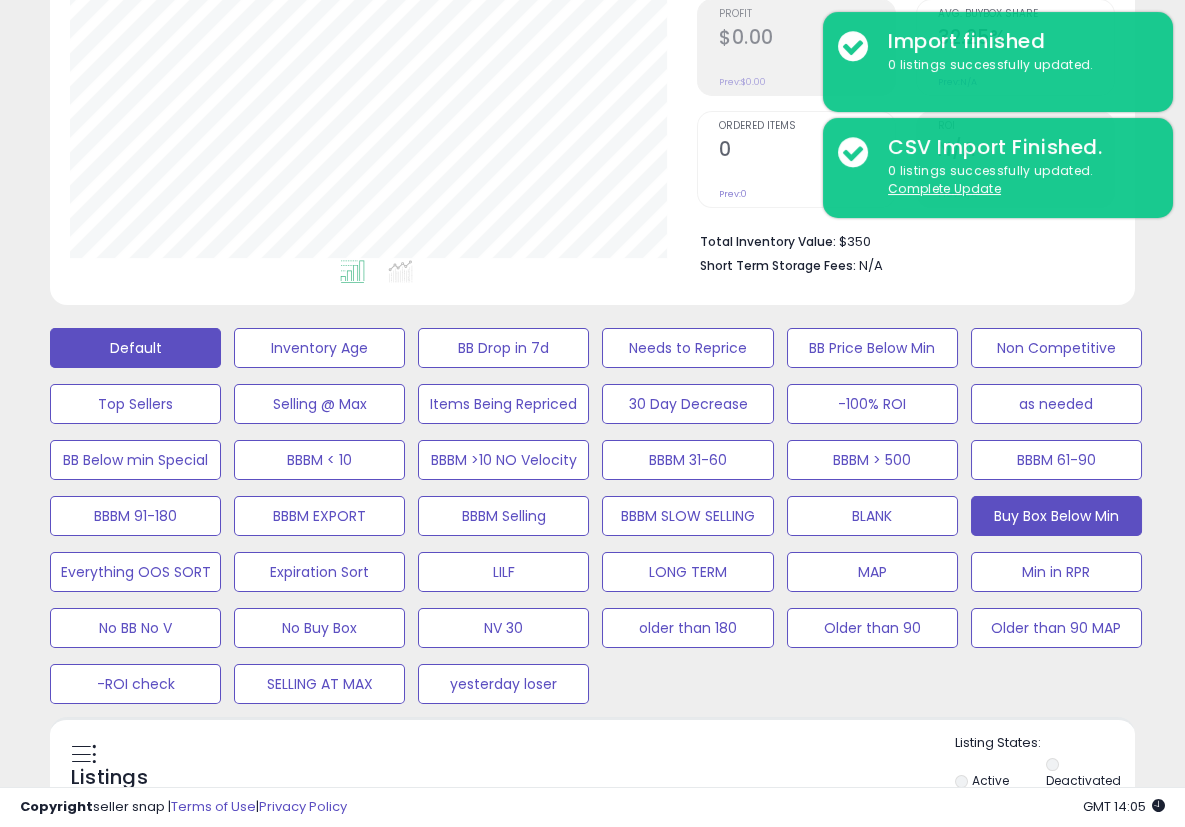 click on "Buy Box Below Min" at bounding box center [319, 348] 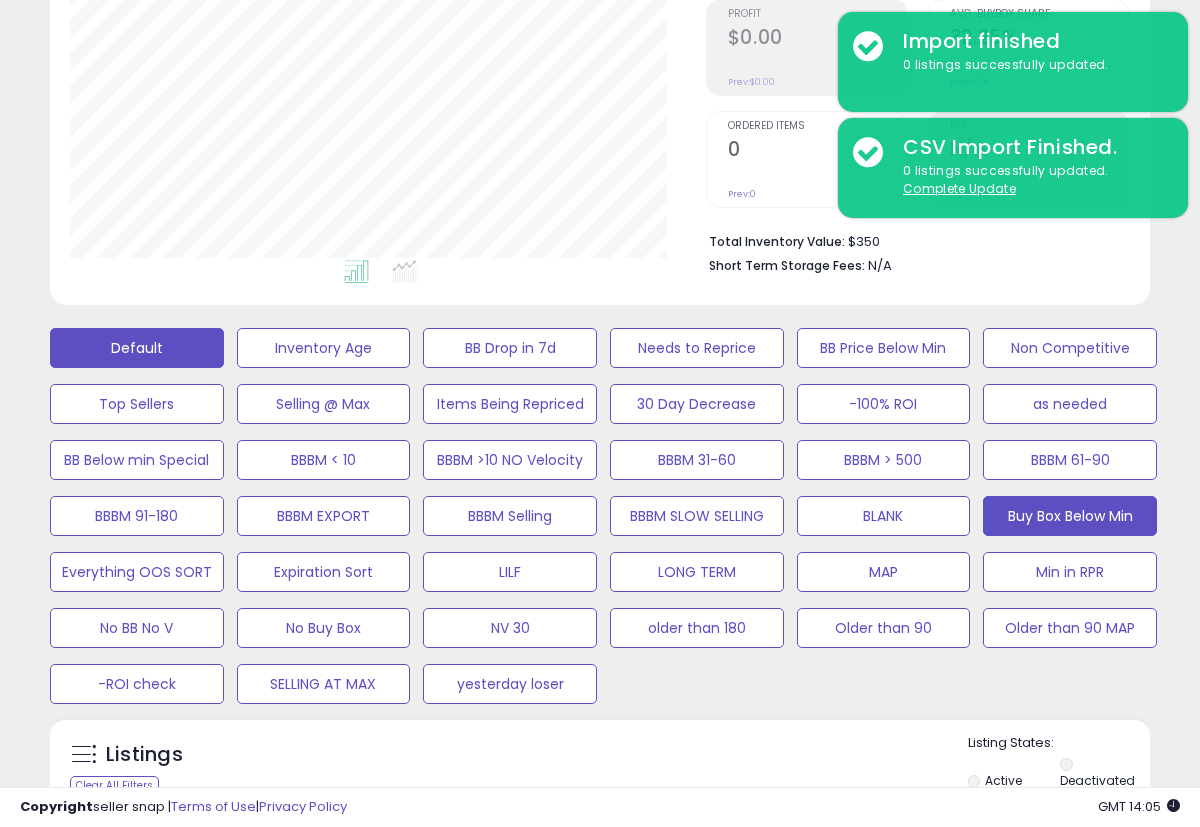 scroll, scrollTop: 999590, scrollLeft: 999363, axis: both 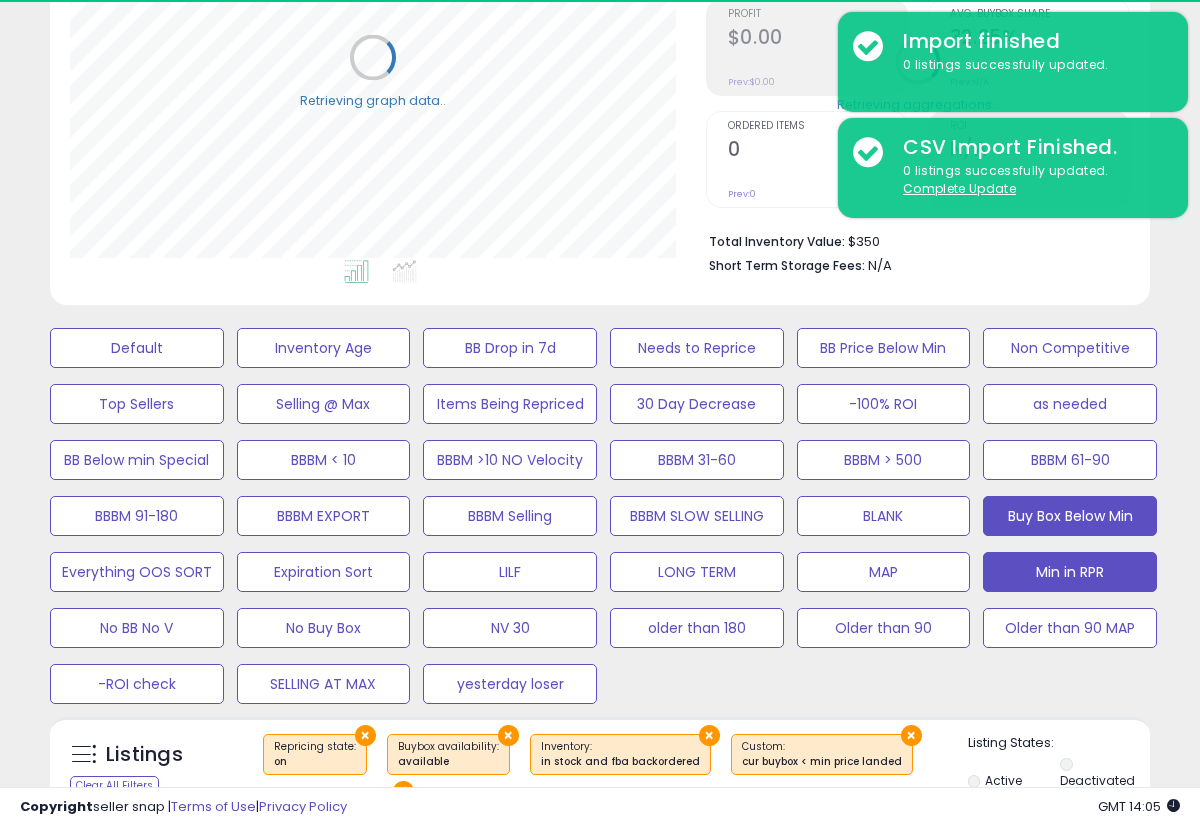 type 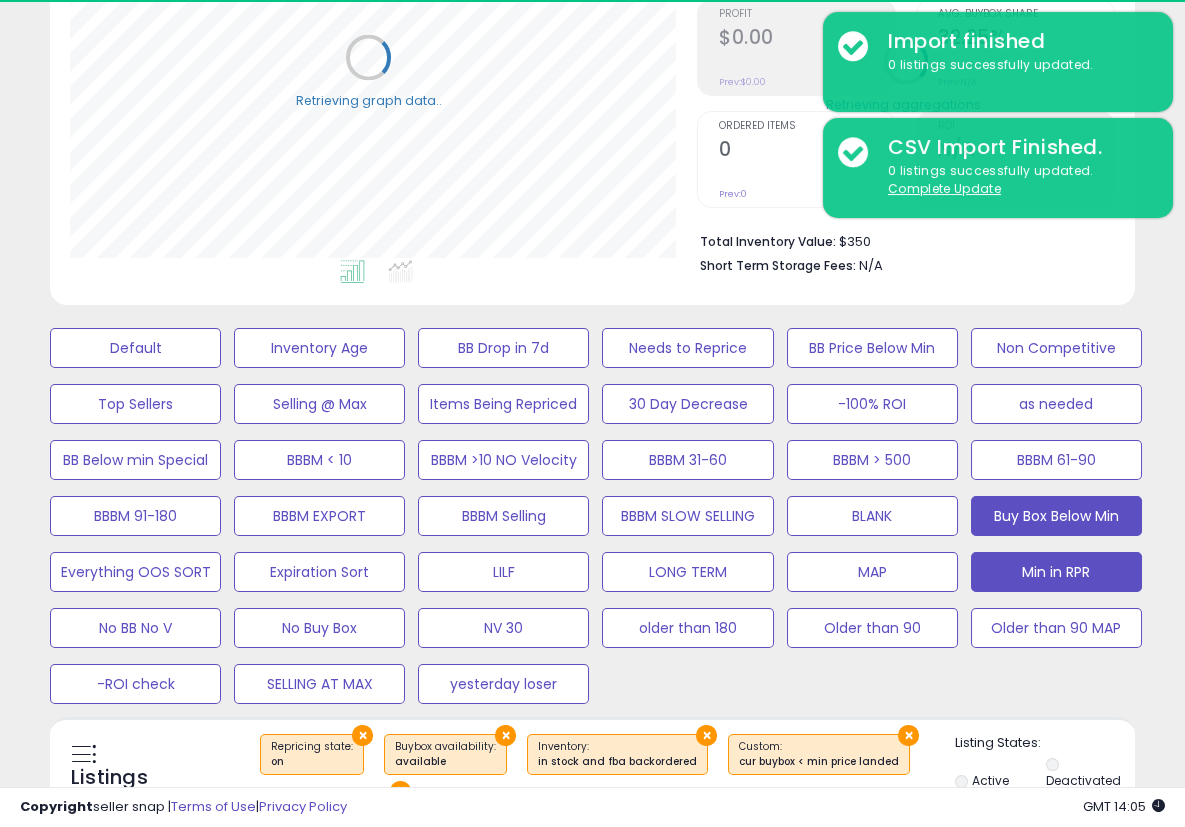 scroll, scrollTop: 410, scrollLeft: 626, axis: both 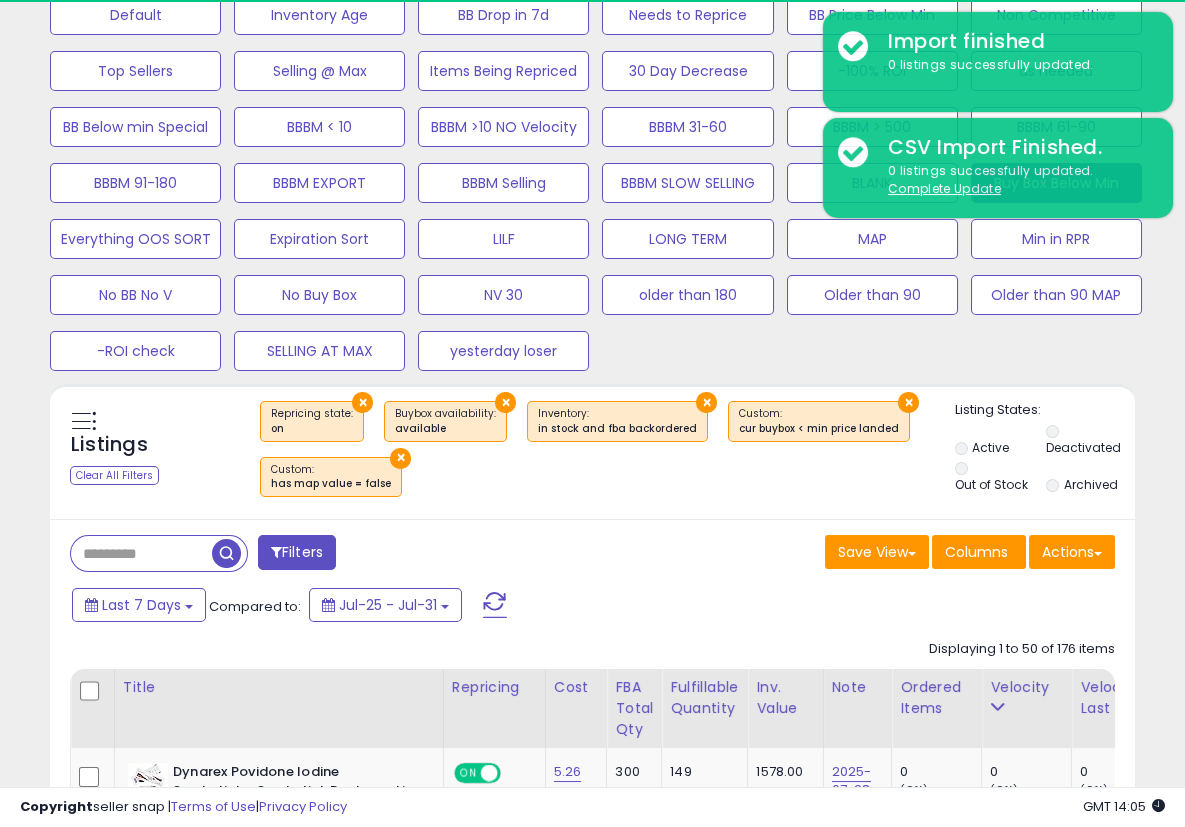 click on "Filters
Save View
Save As New View" at bounding box center [592, 4245] 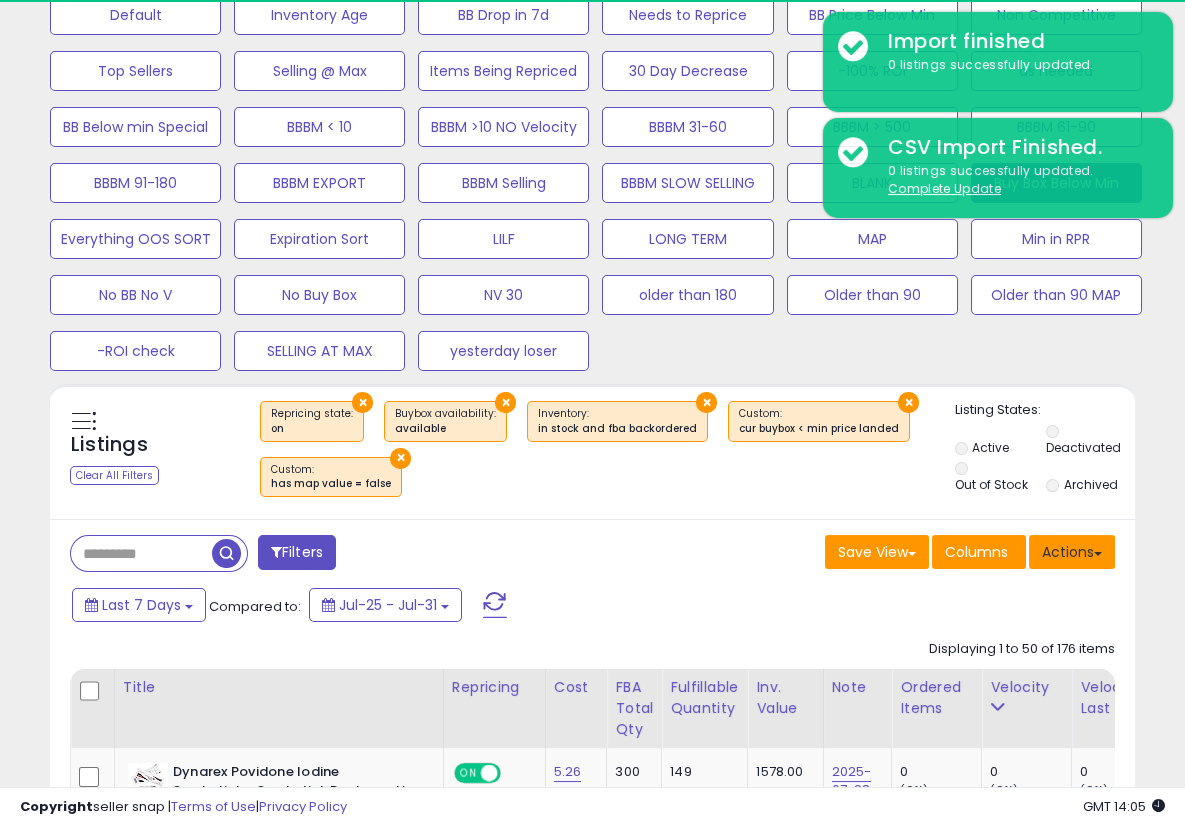 click on "Actions" at bounding box center [1072, 552] 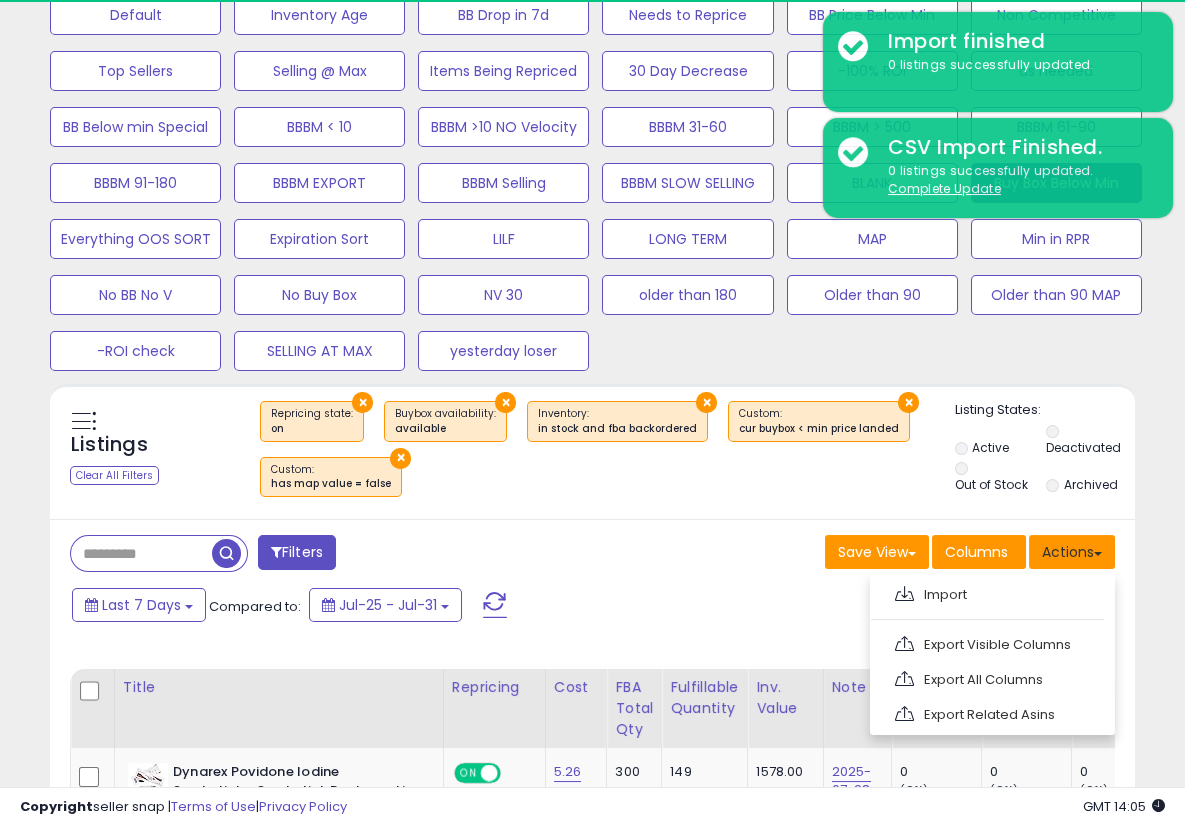 click on "Actions" at bounding box center [1072, 552] 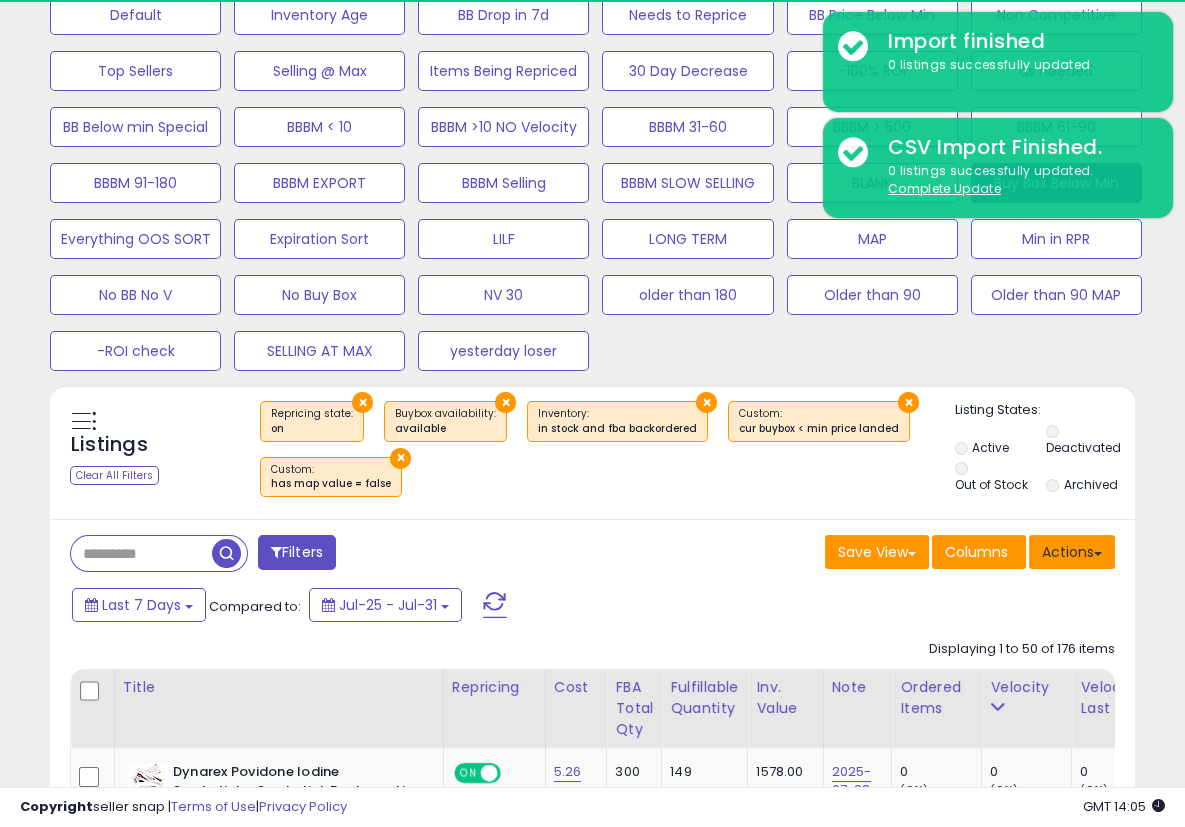 drag, startPoint x: 1085, startPoint y: 539, endPoint x: 1039, endPoint y: 614, distance: 87.982956 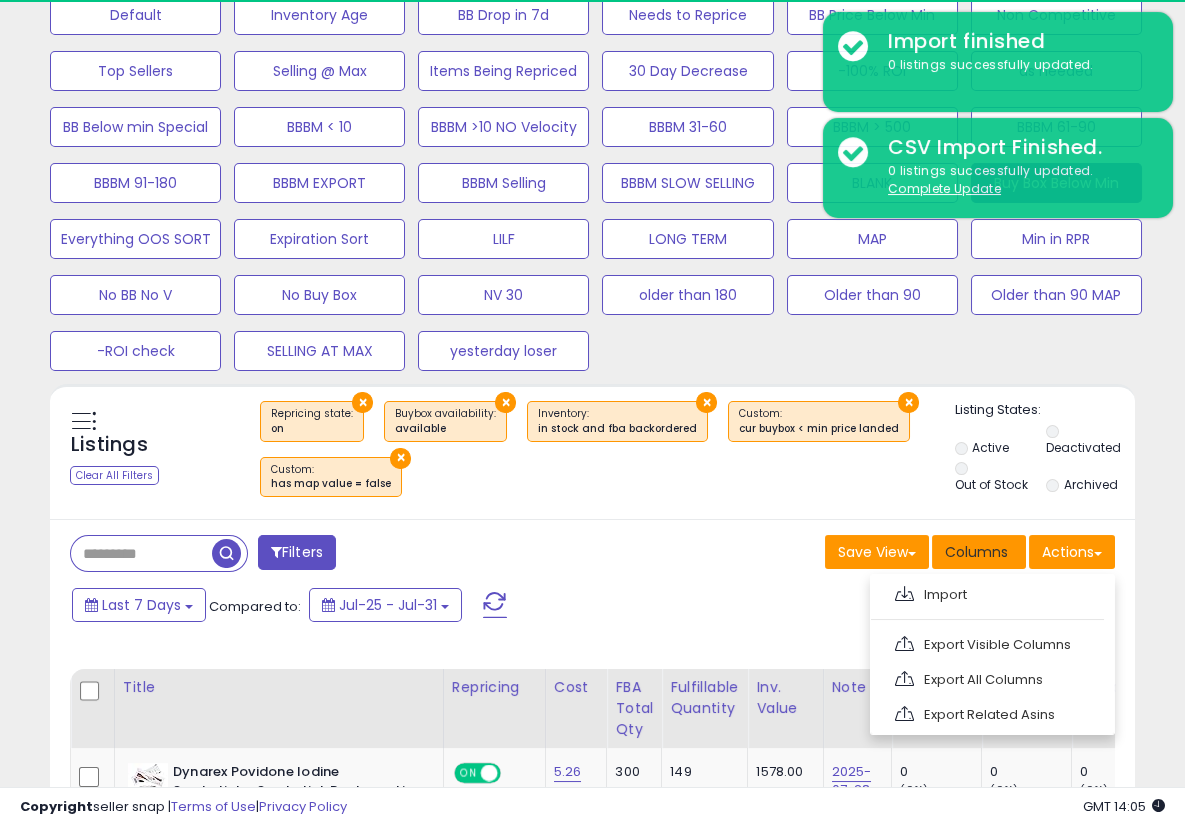 drag, startPoint x: 1022, startPoint y: 635, endPoint x: 939, endPoint y: 554, distance: 115.97414 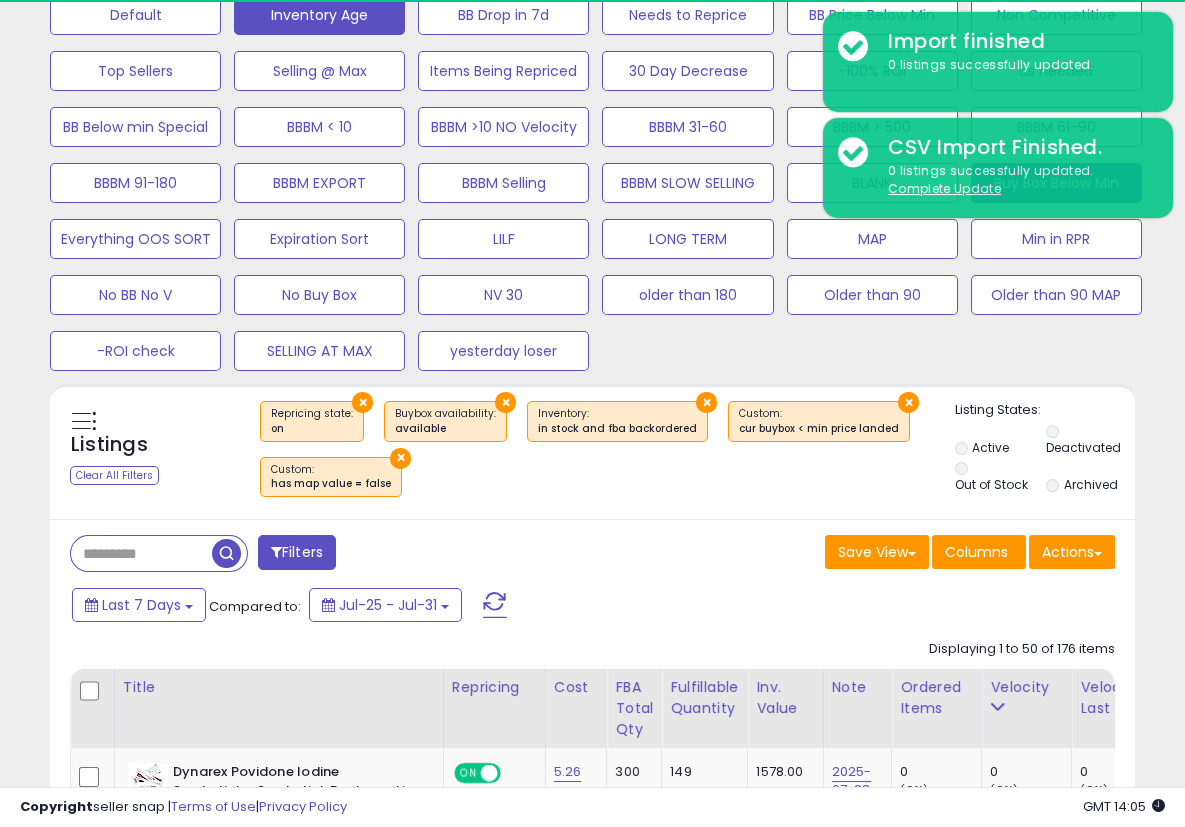 scroll, scrollTop: 999590, scrollLeft: 999372, axis: both 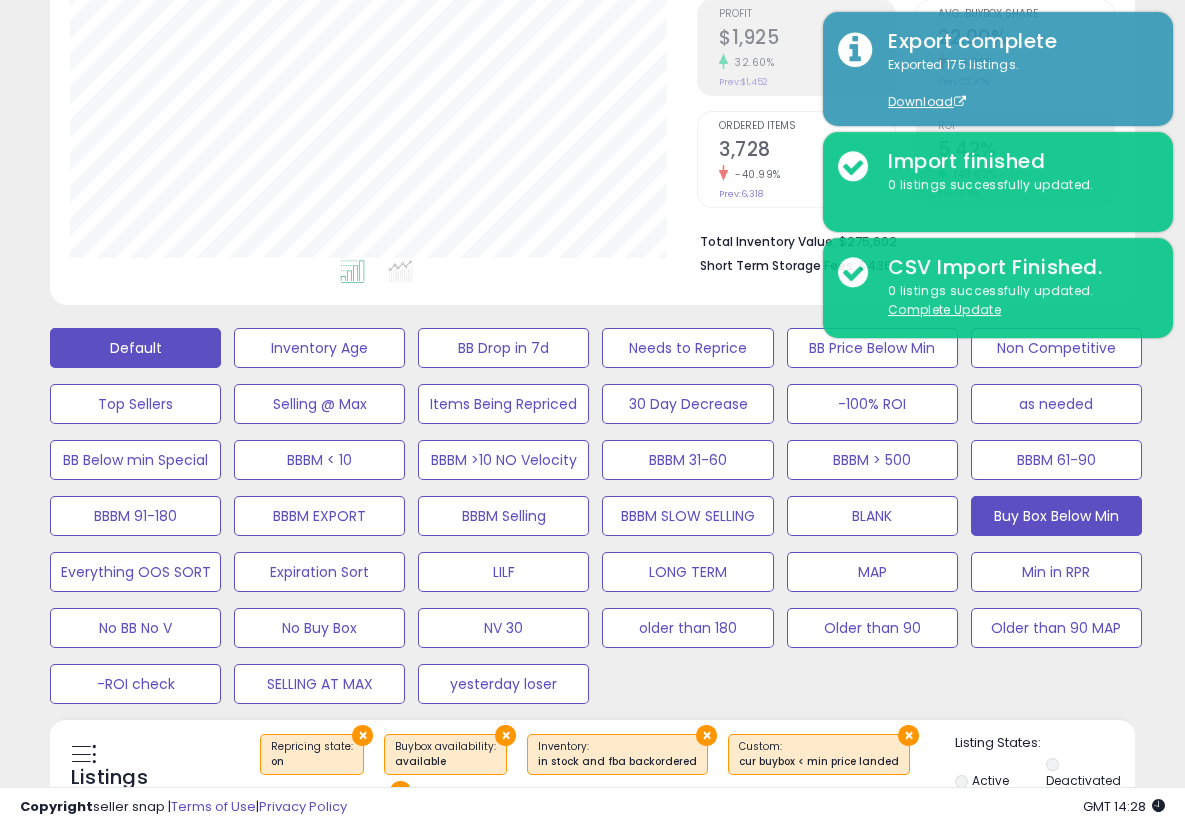 click on "Default" at bounding box center (135, 348) 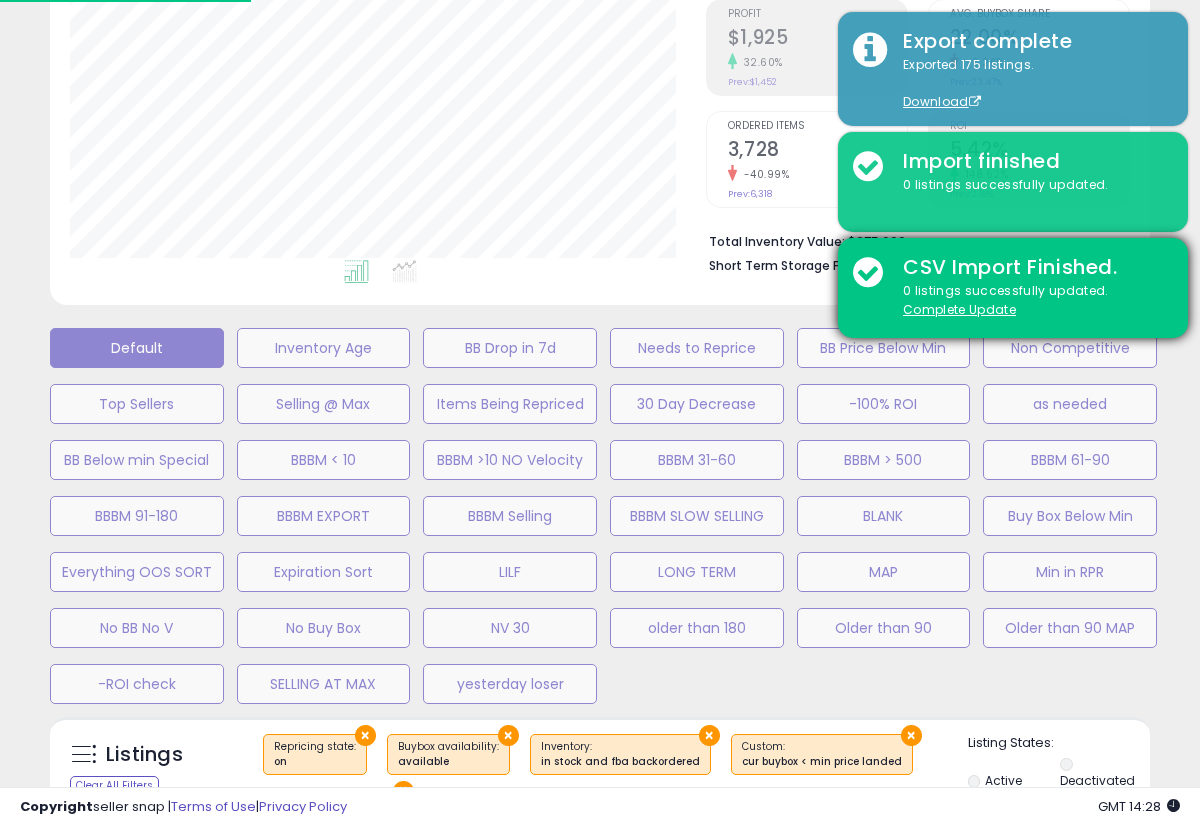 scroll, scrollTop: 999590, scrollLeft: 999363, axis: both 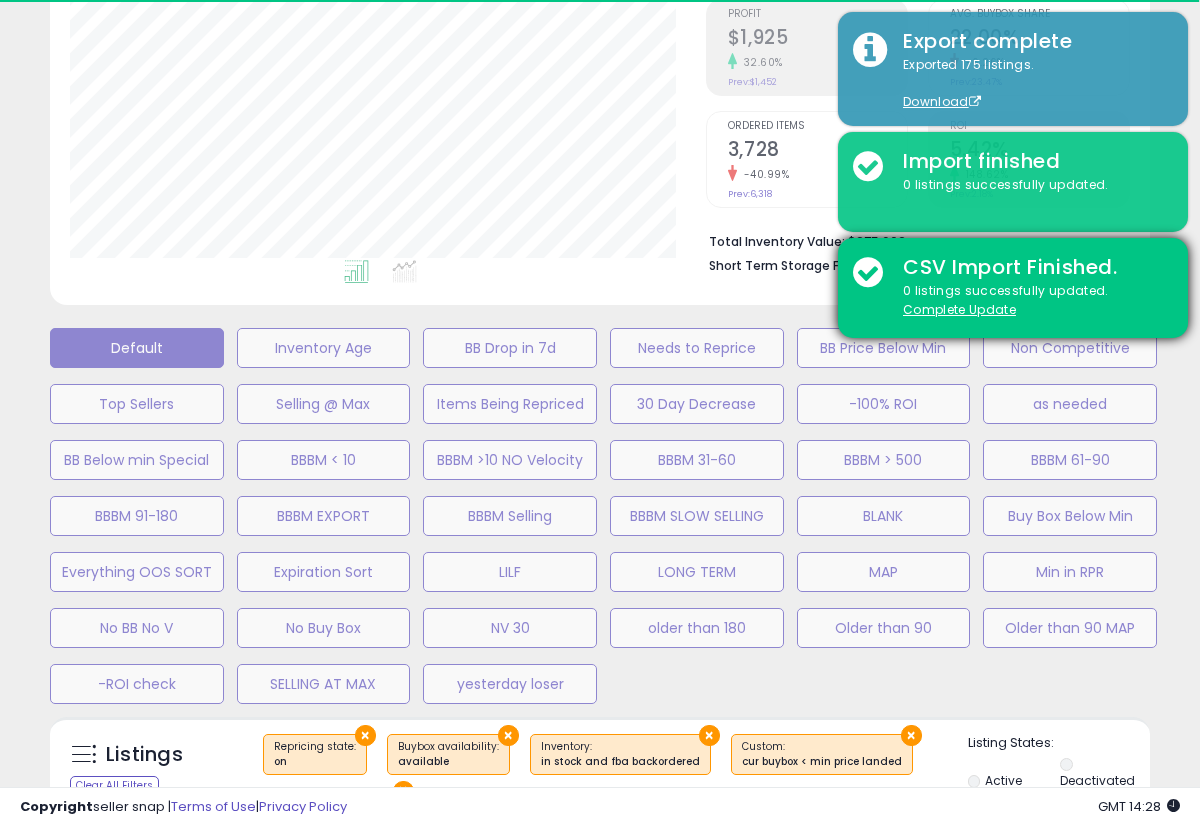 select on "**" 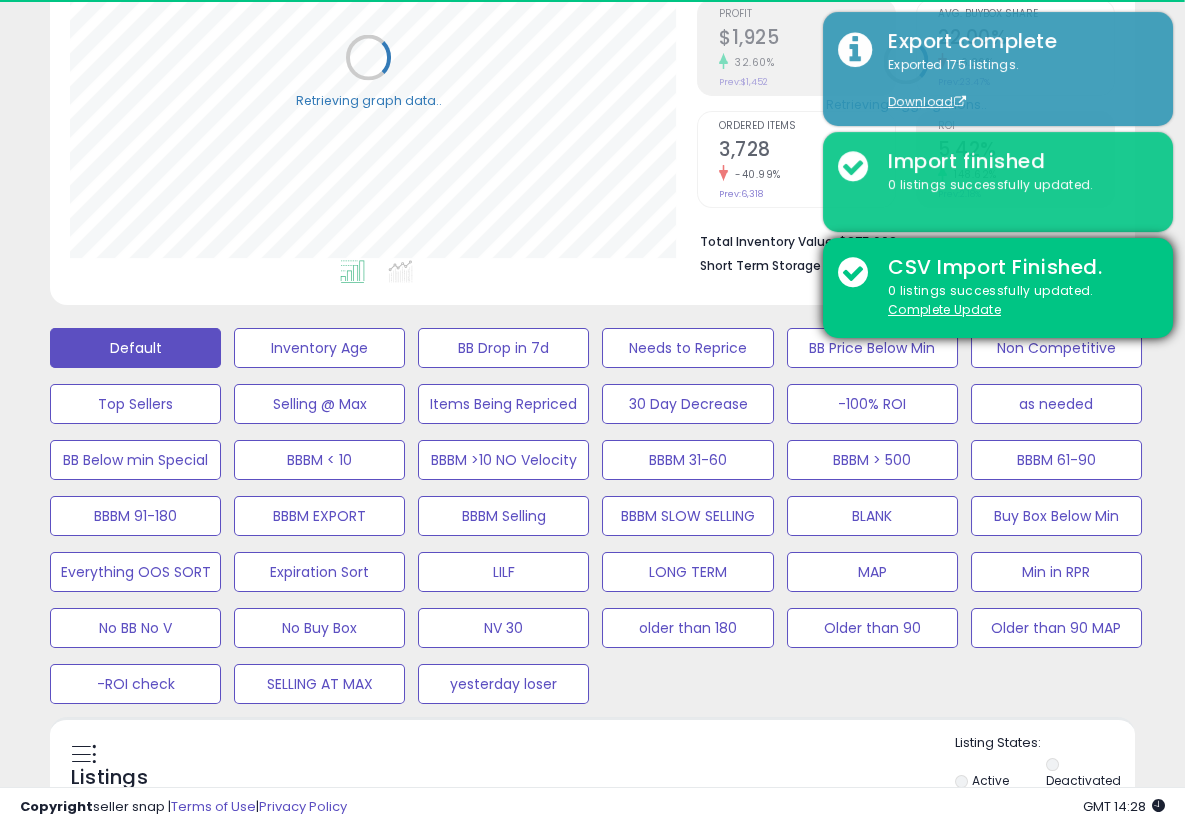 scroll, scrollTop: 410, scrollLeft: 626, axis: both 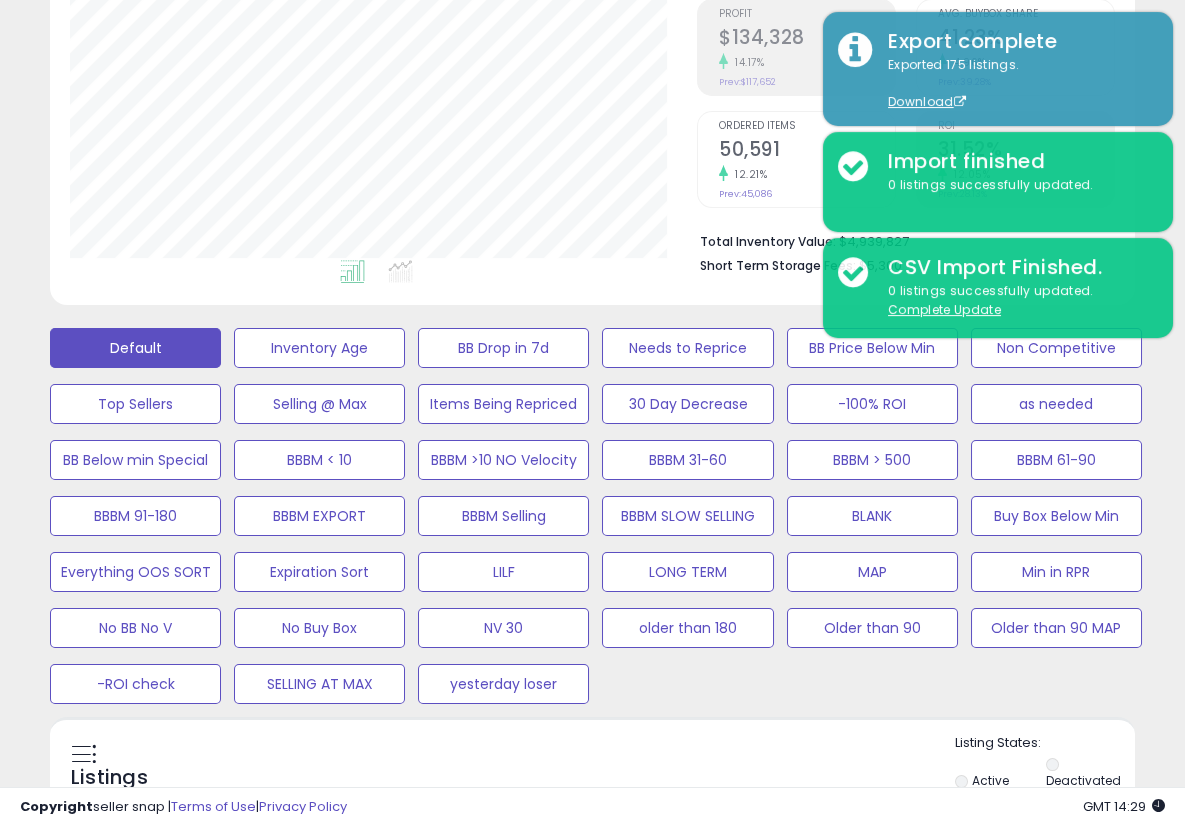 click on "Default
Inventory Age
BB Drop in 7d
Needs to Reprice
BB Price Below Min
Non Competitive
Top Sellers
Selling @ Max
Items Being Repriced
30 Day Decrease
-100% ROI
as needed
BB Below min Special
BLANK" at bounding box center [592, 511] 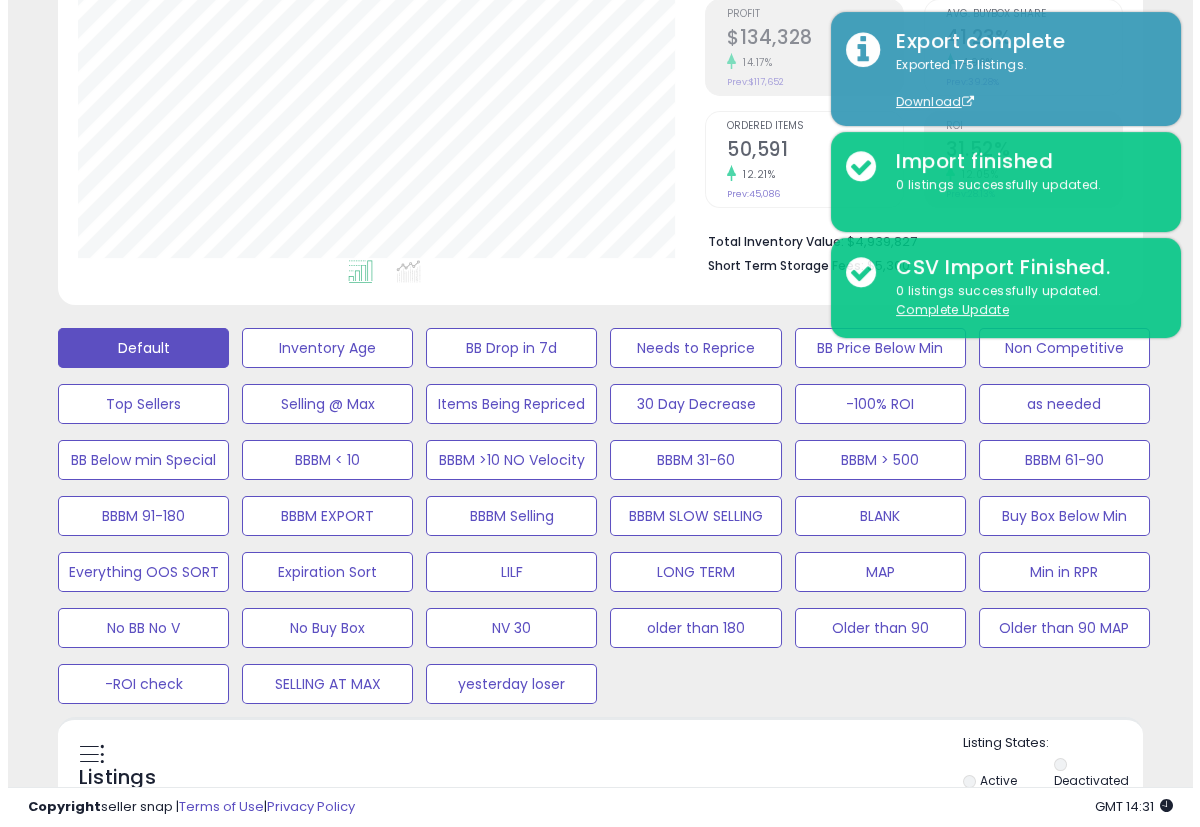 scroll, scrollTop: 666, scrollLeft: 0, axis: vertical 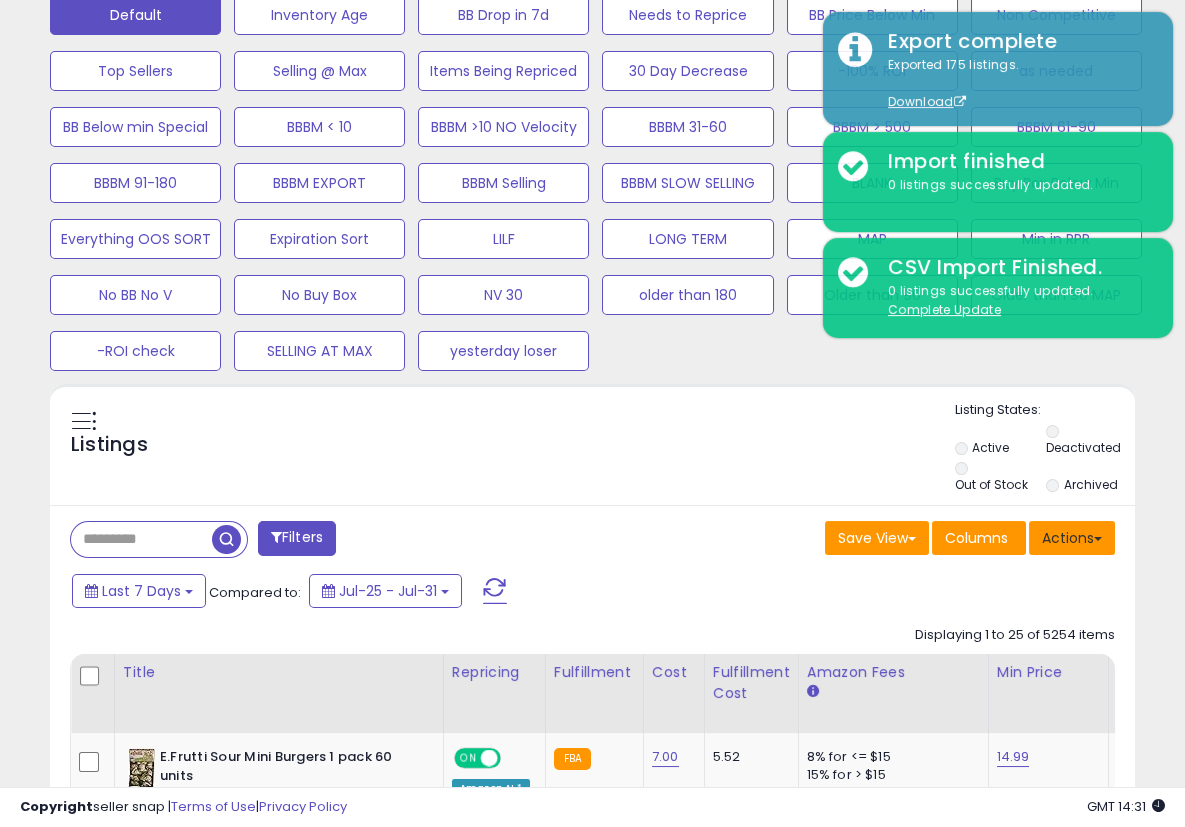 click on "Actions" at bounding box center [1072, 538] 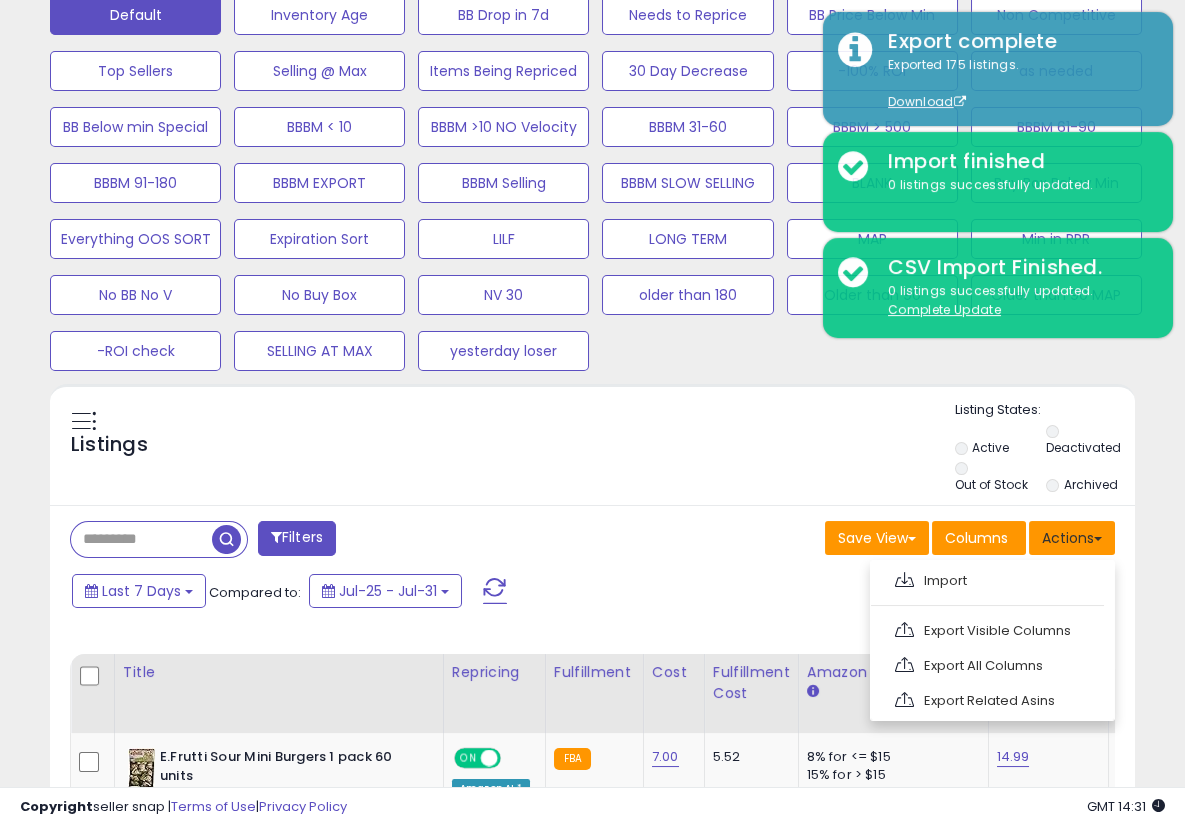 type 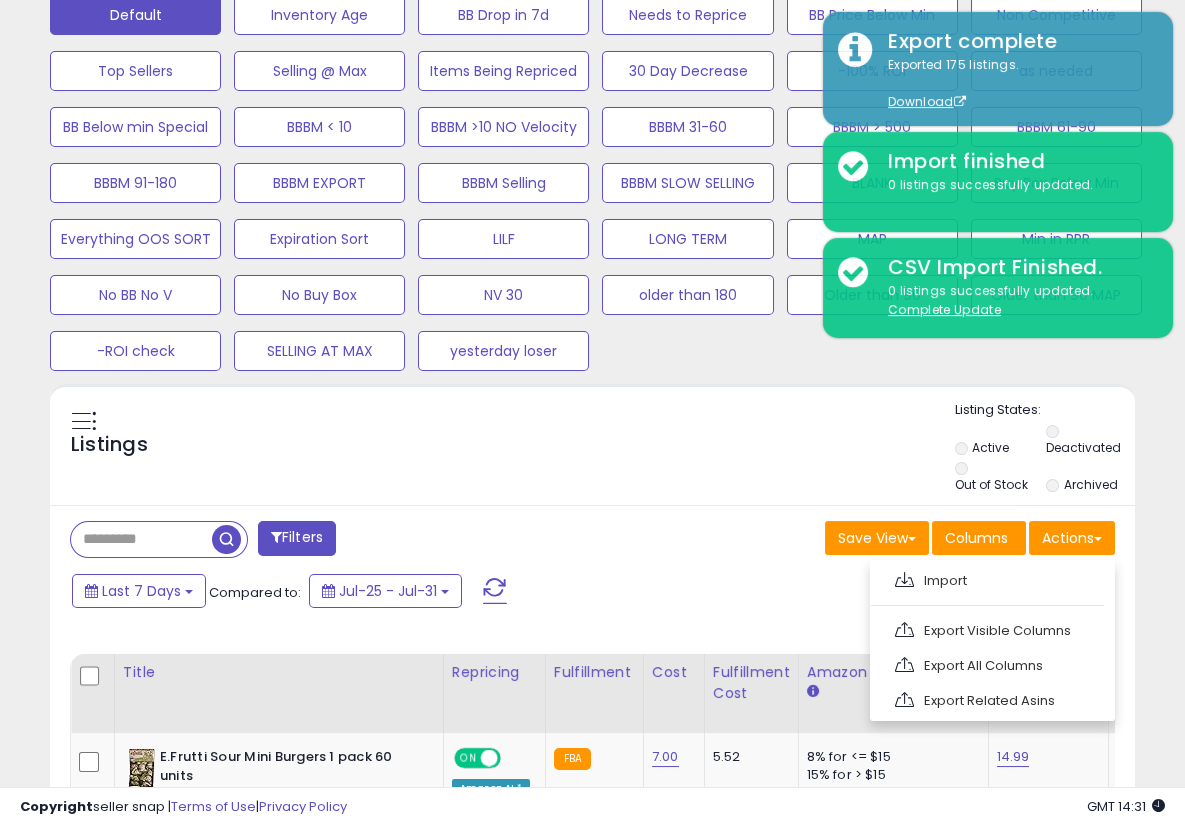 click on "Columns" at bounding box center [979, 540] 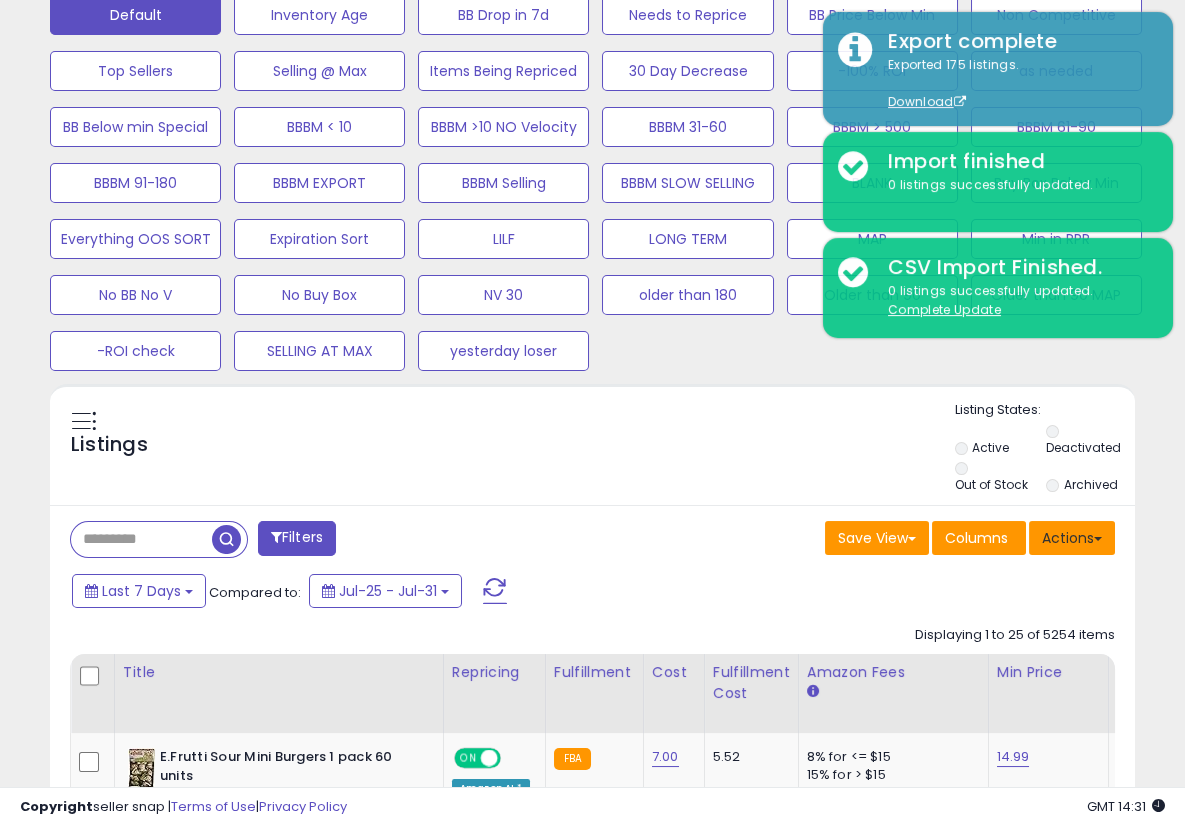 click on "Actions" at bounding box center (1072, 538) 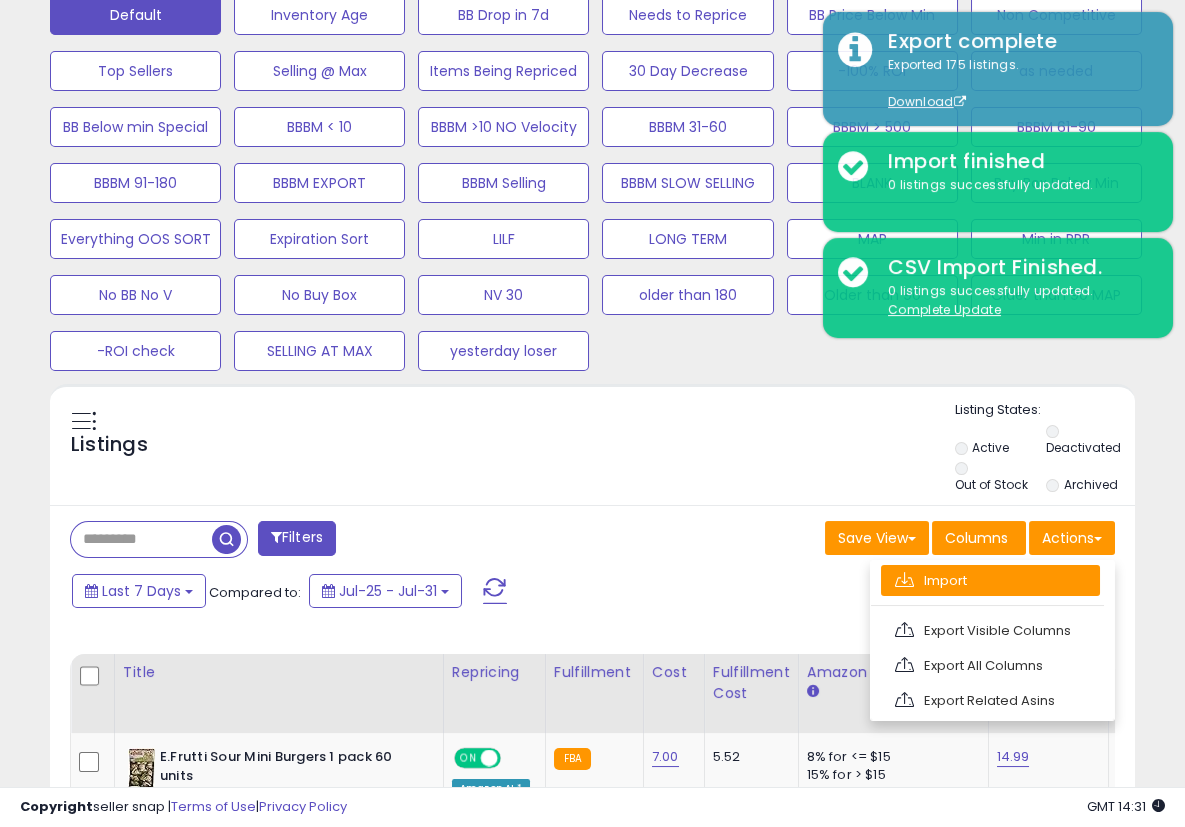 click on "Import" at bounding box center [990, 580] 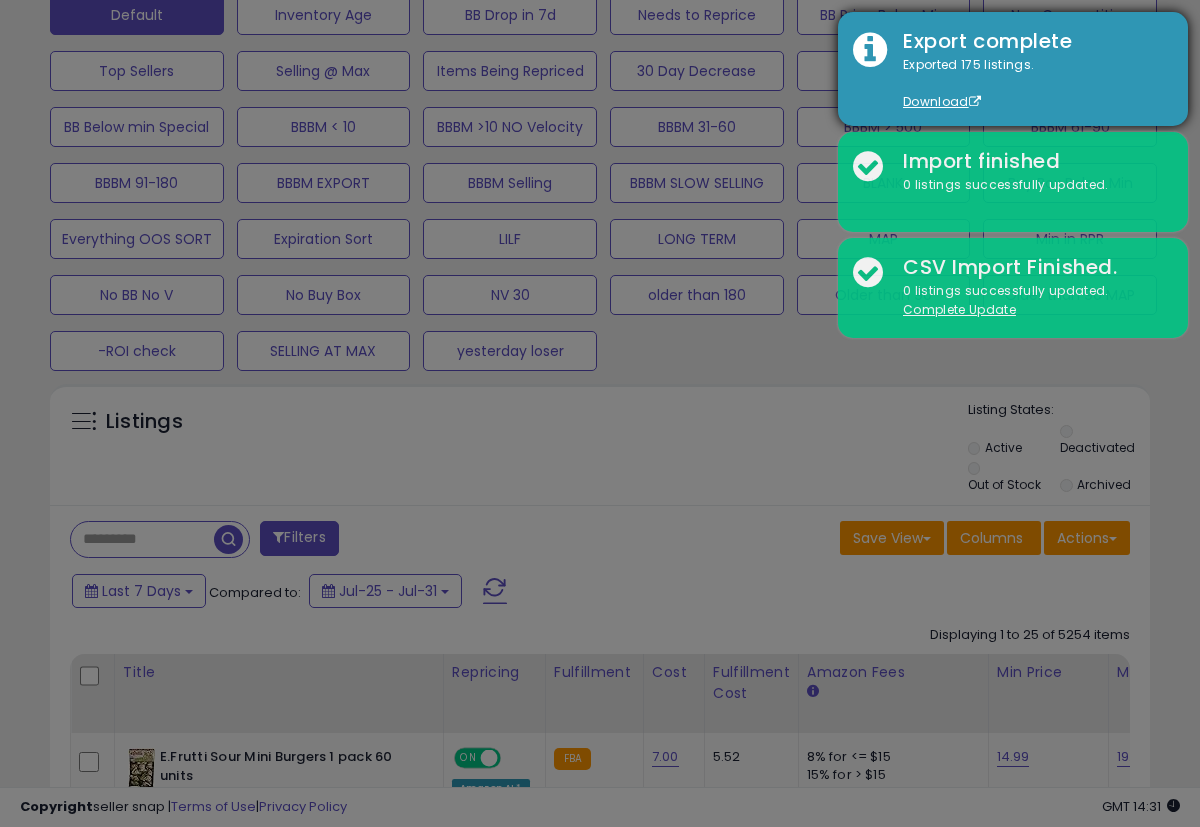 scroll, scrollTop: 999590, scrollLeft: 999363, axis: both 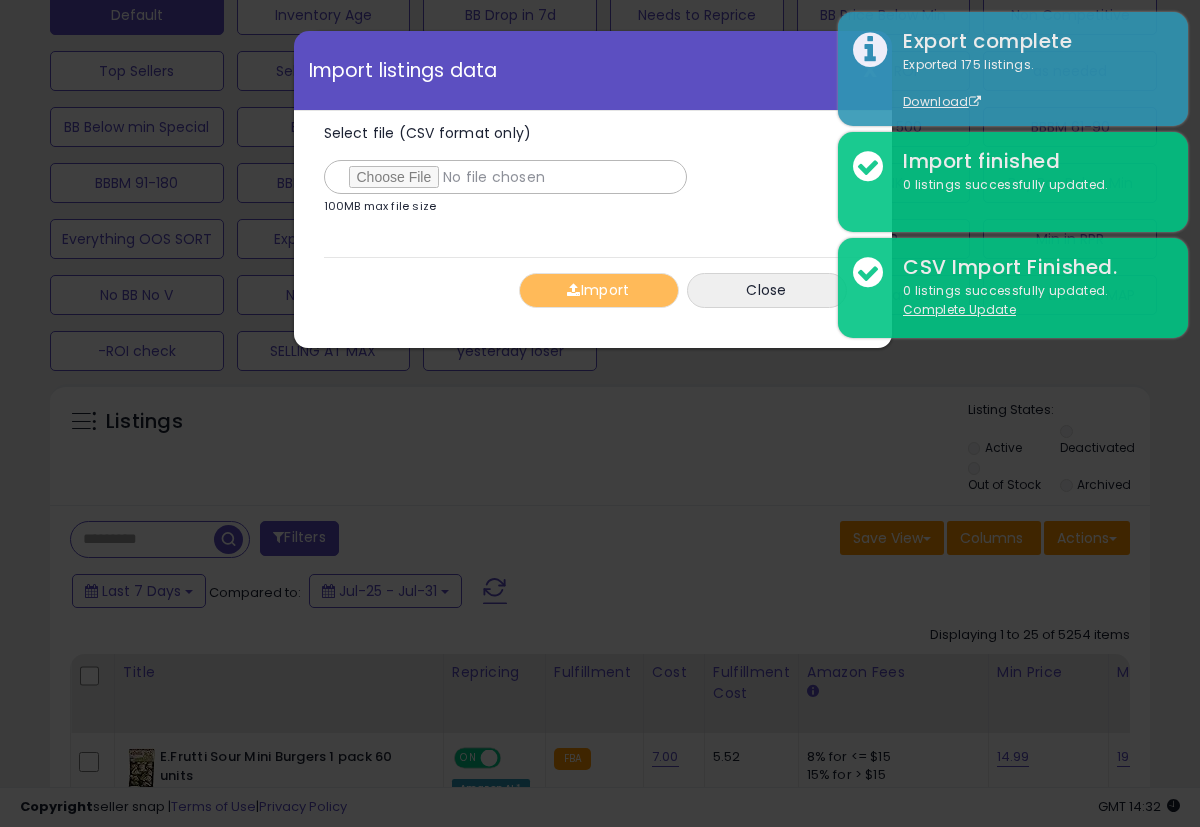 type on "**********" 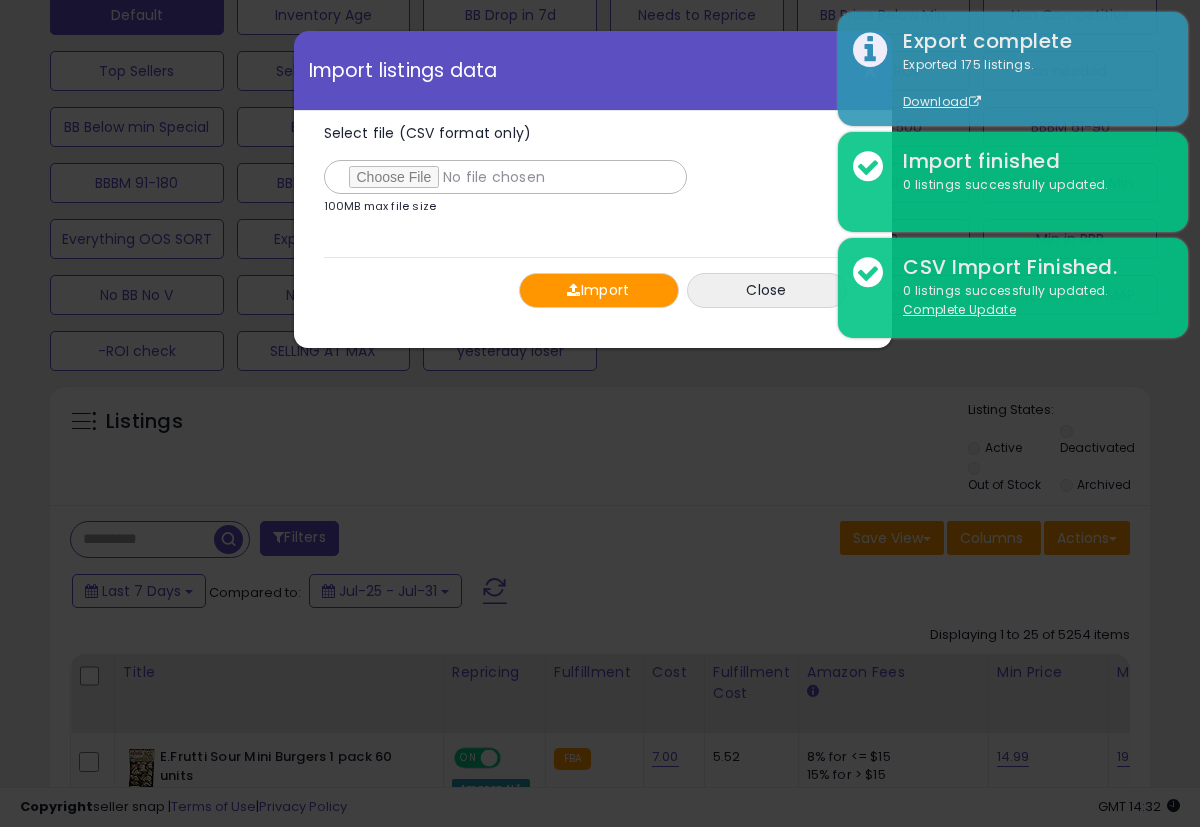 click on "Import" at bounding box center (599, 290) 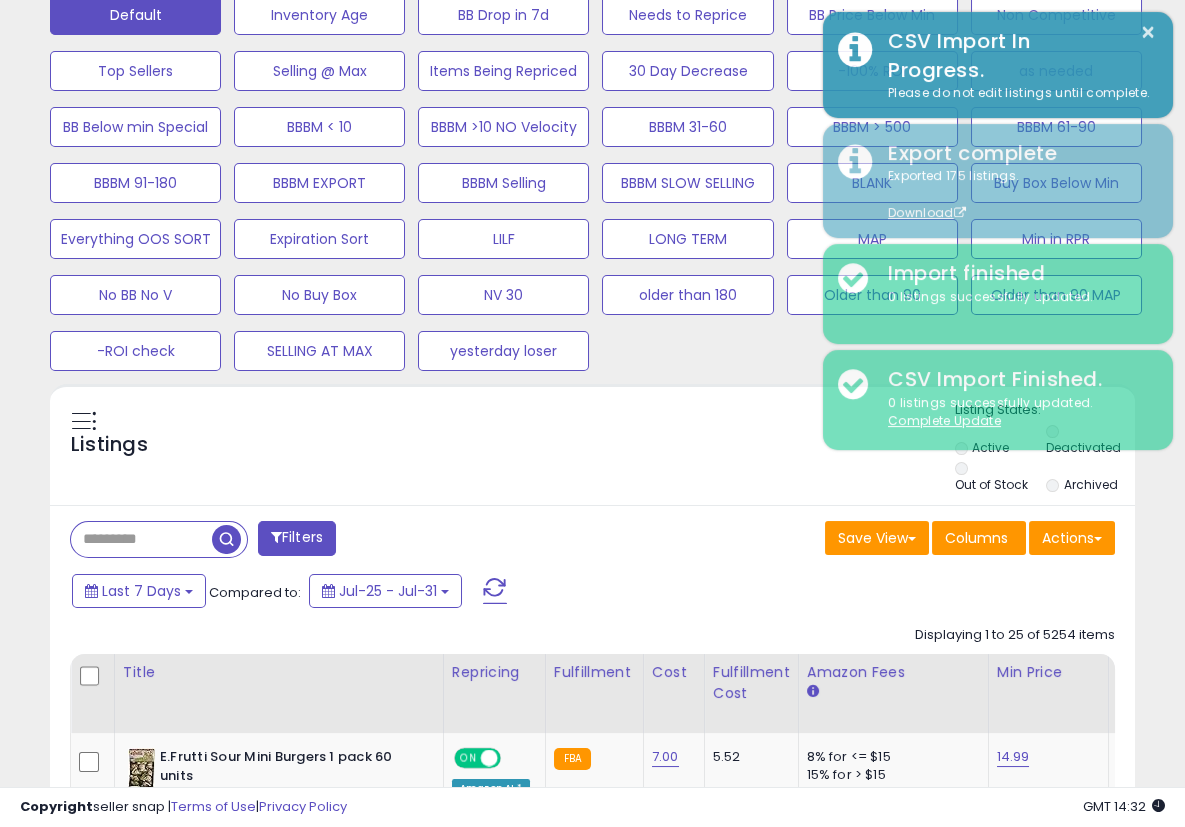 scroll, scrollTop: 410, scrollLeft: 626, axis: both 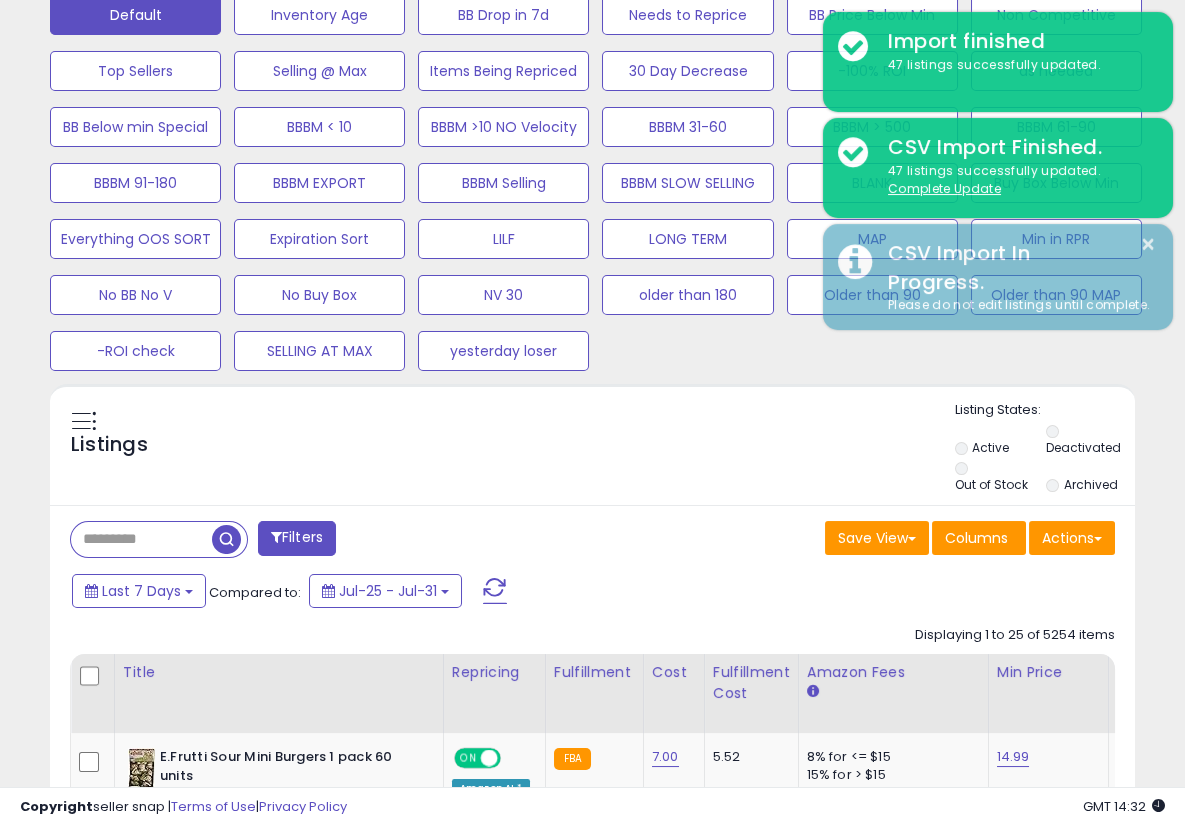drag, startPoint x: 737, startPoint y: 455, endPoint x: 775, endPoint y: 442, distance: 40.16217 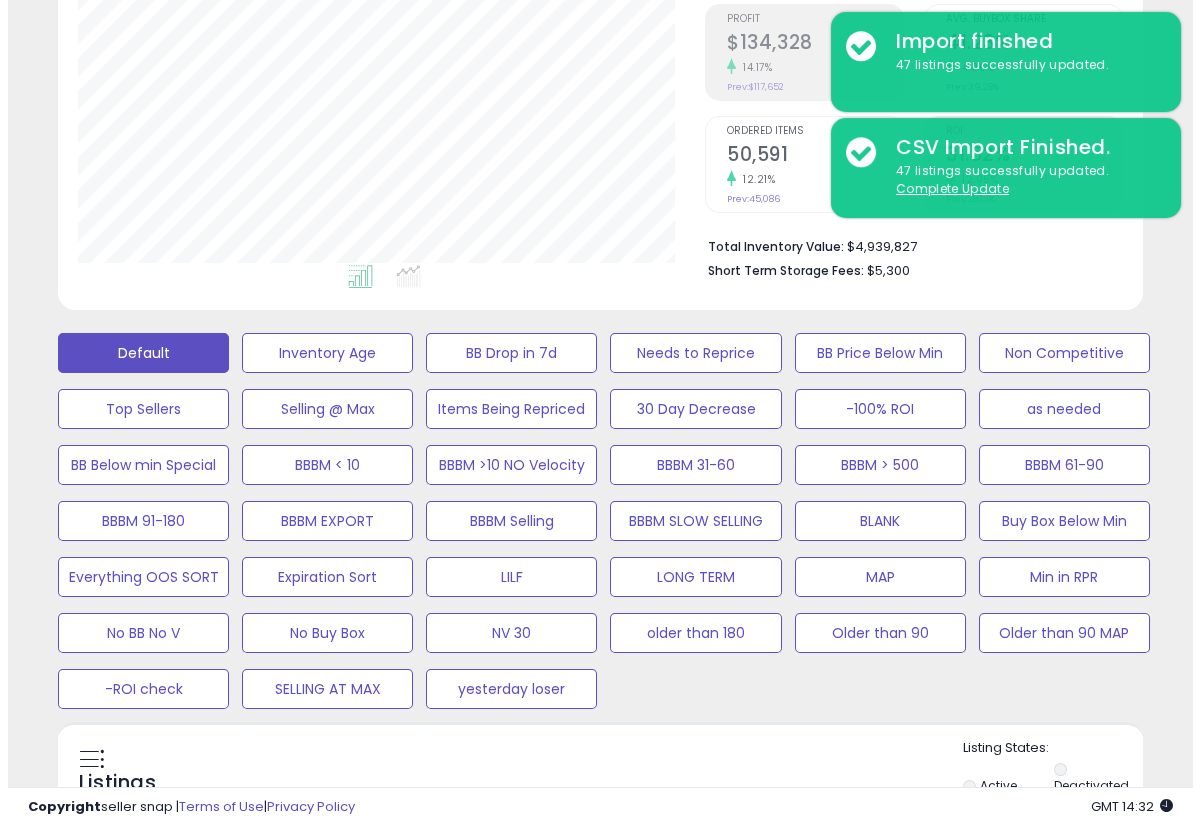 scroll, scrollTop: 333, scrollLeft: 0, axis: vertical 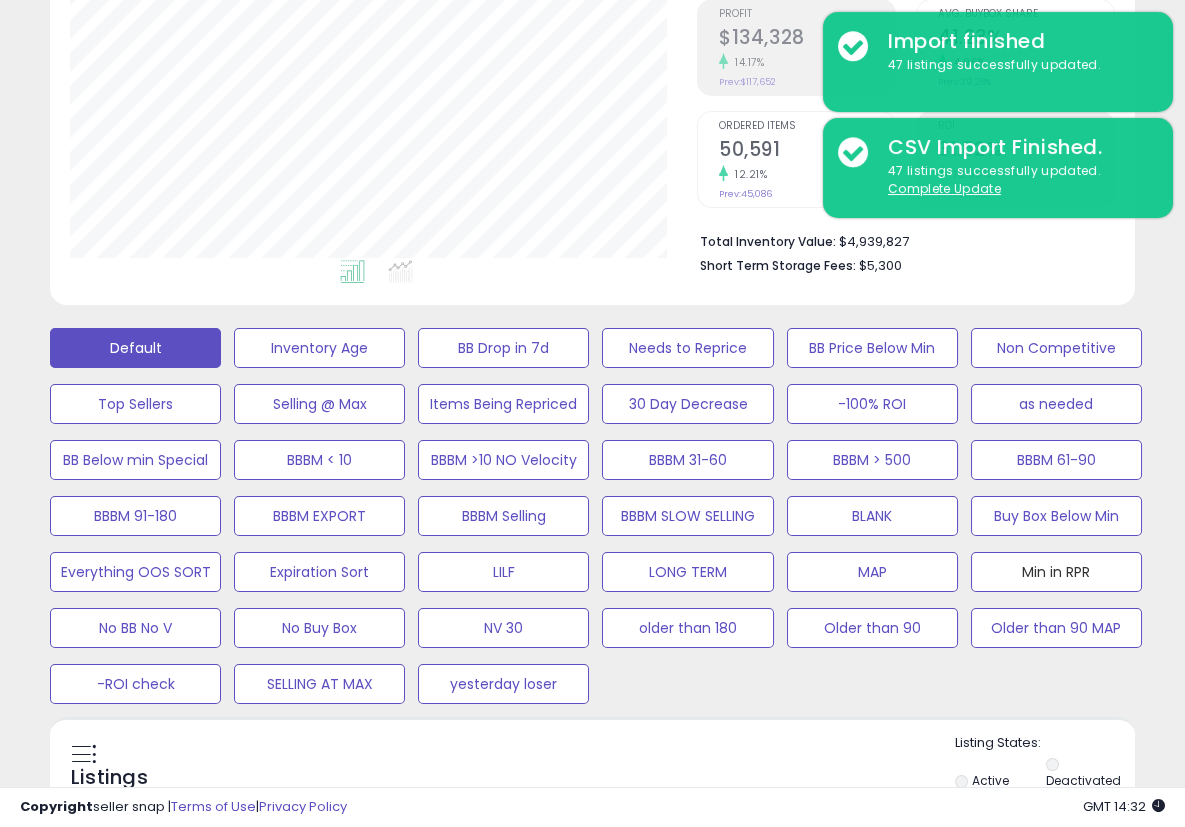 click on "Min in RPR" at bounding box center [319, 348] 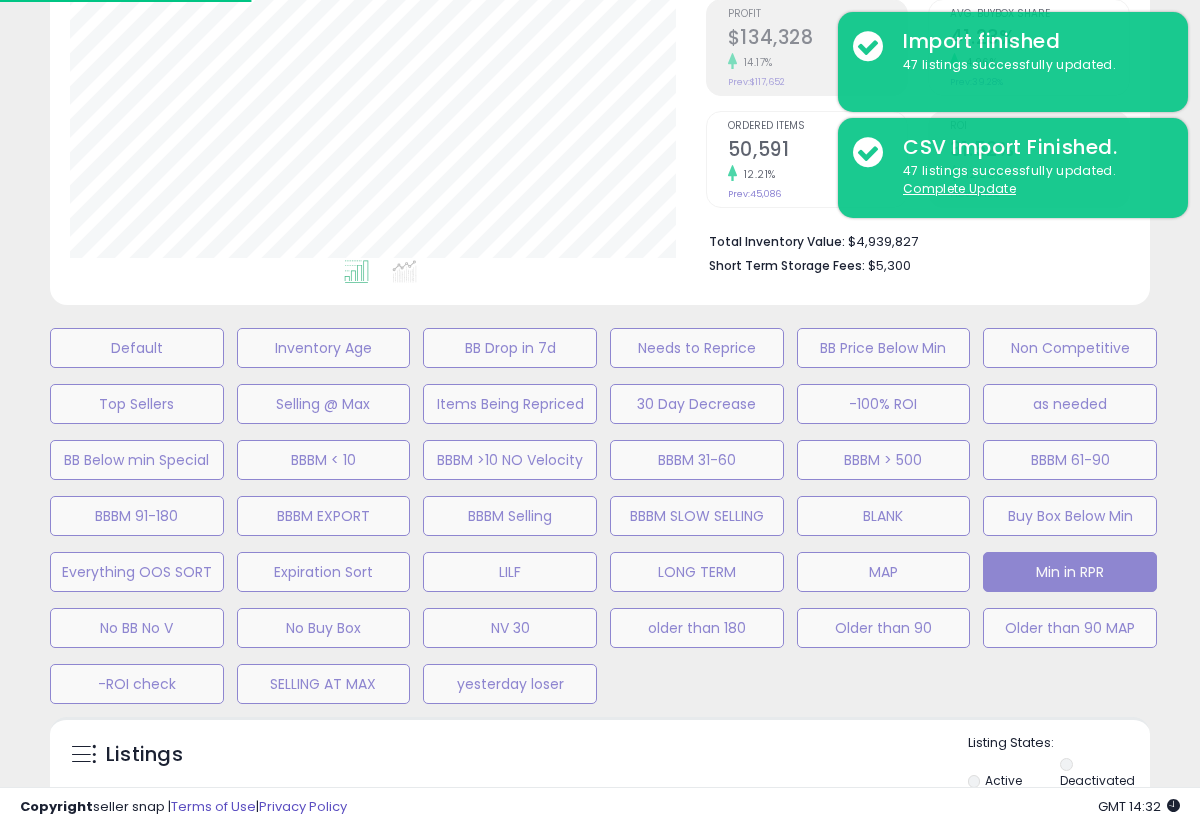 scroll, scrollTop: 999590, scrollLeft: 999363, axis: both 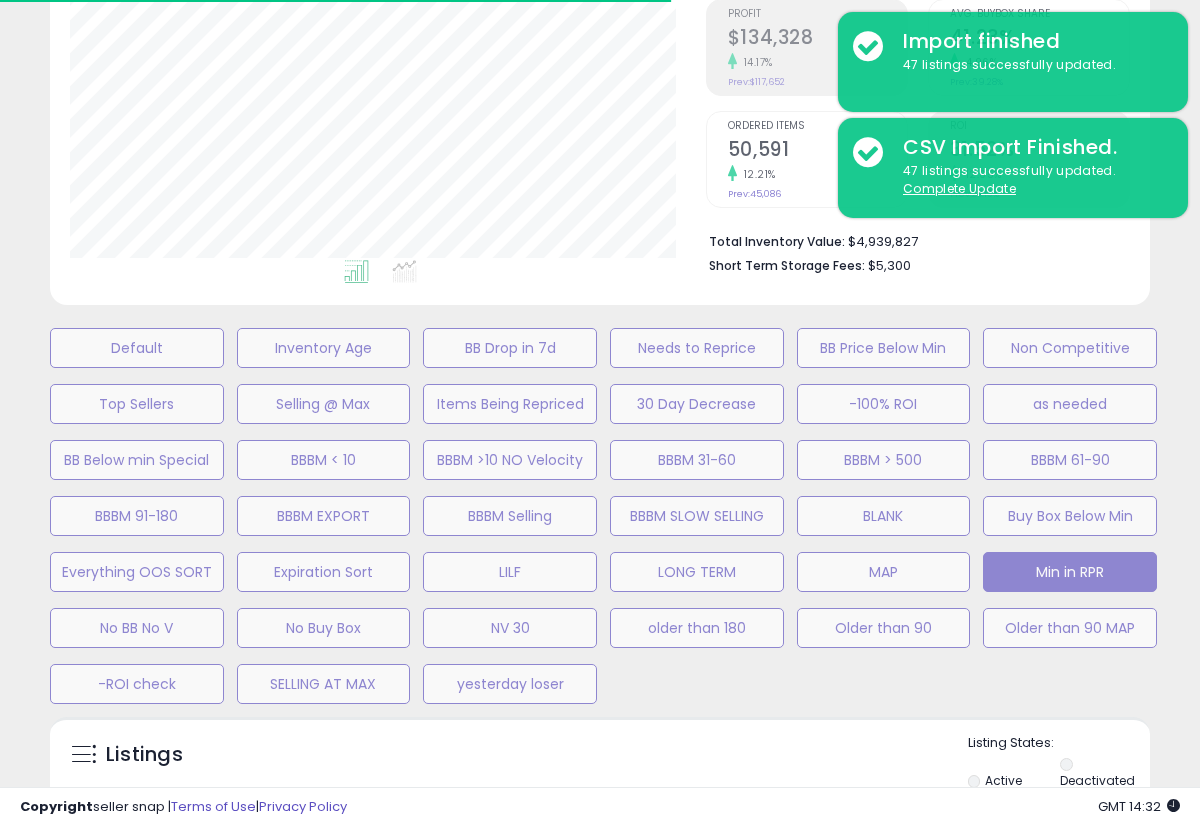 select on "**" 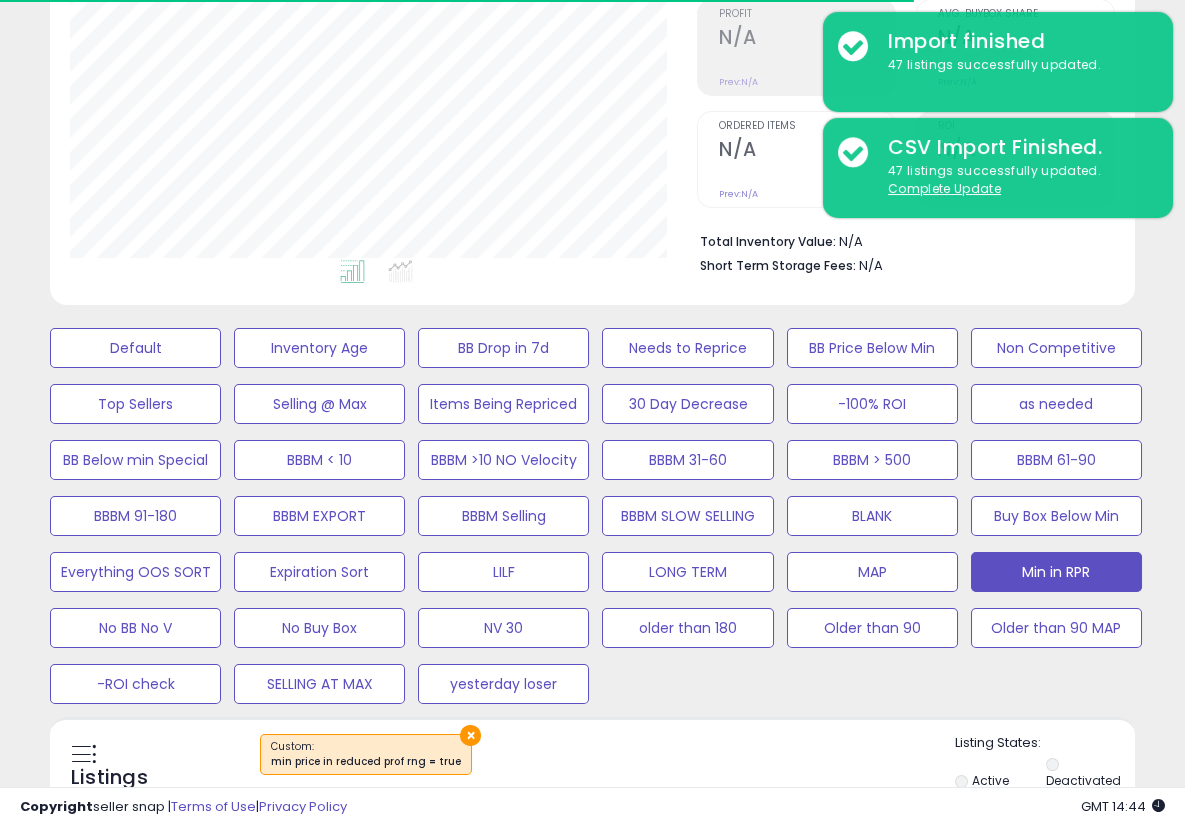 scroll, scrollTop: 999590, scrollLeft: 999372, axis: both 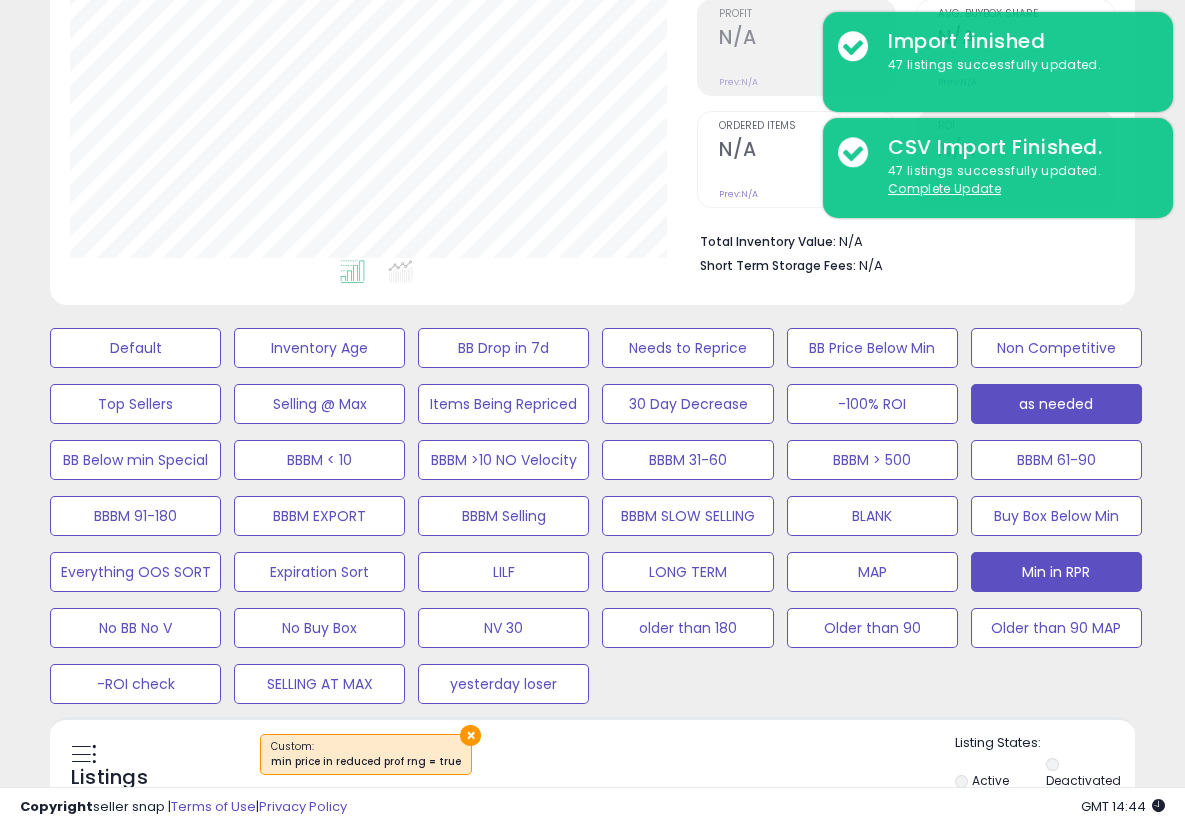 click on "as needed" at bounding box center (135, 348) 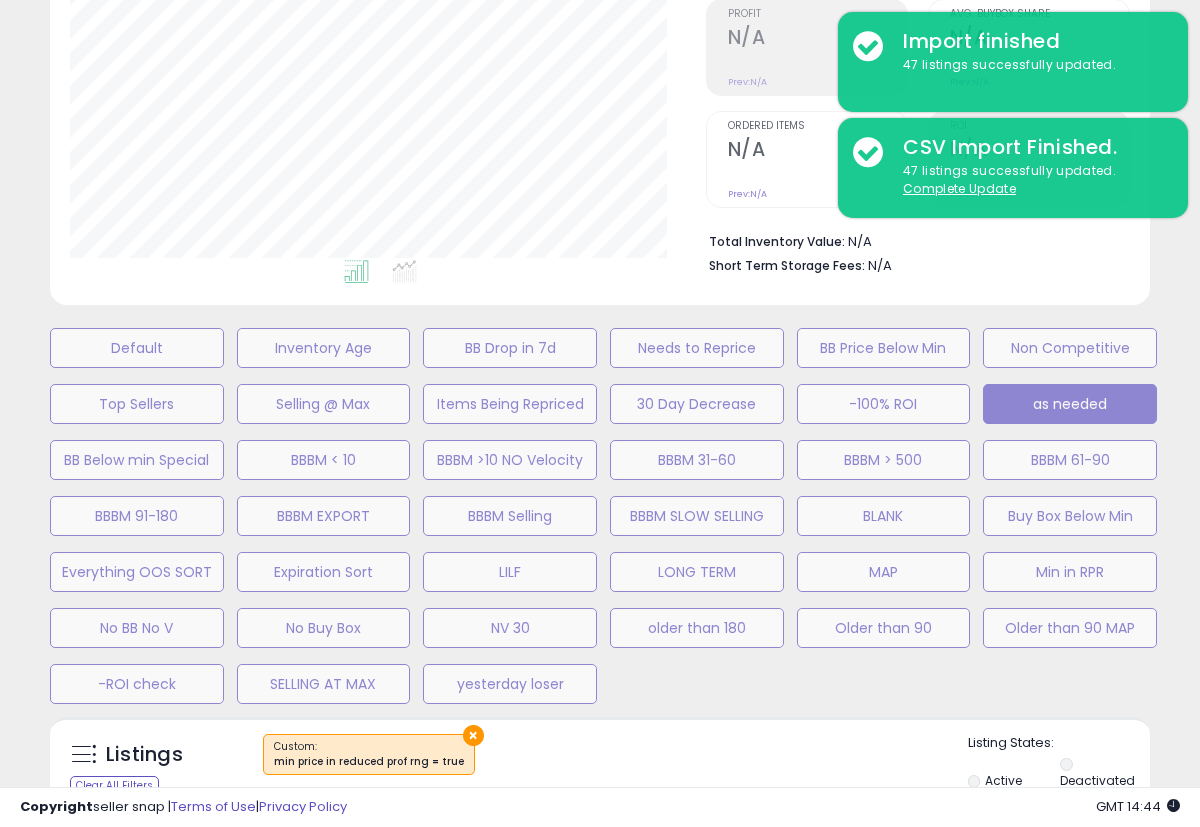 scroll, scrollTop: 999590, scrollLeft: 999363, axis: both 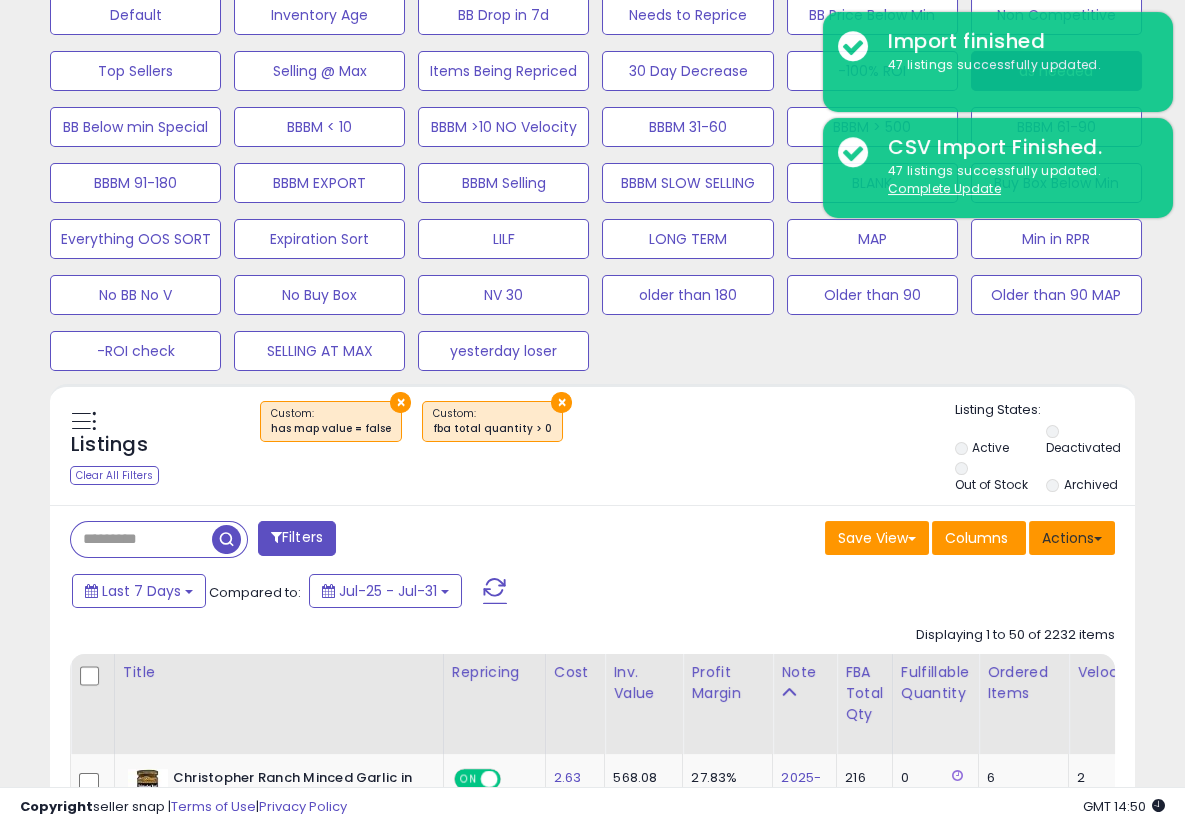 click on "Actions" at bounding box center (1072, 538) 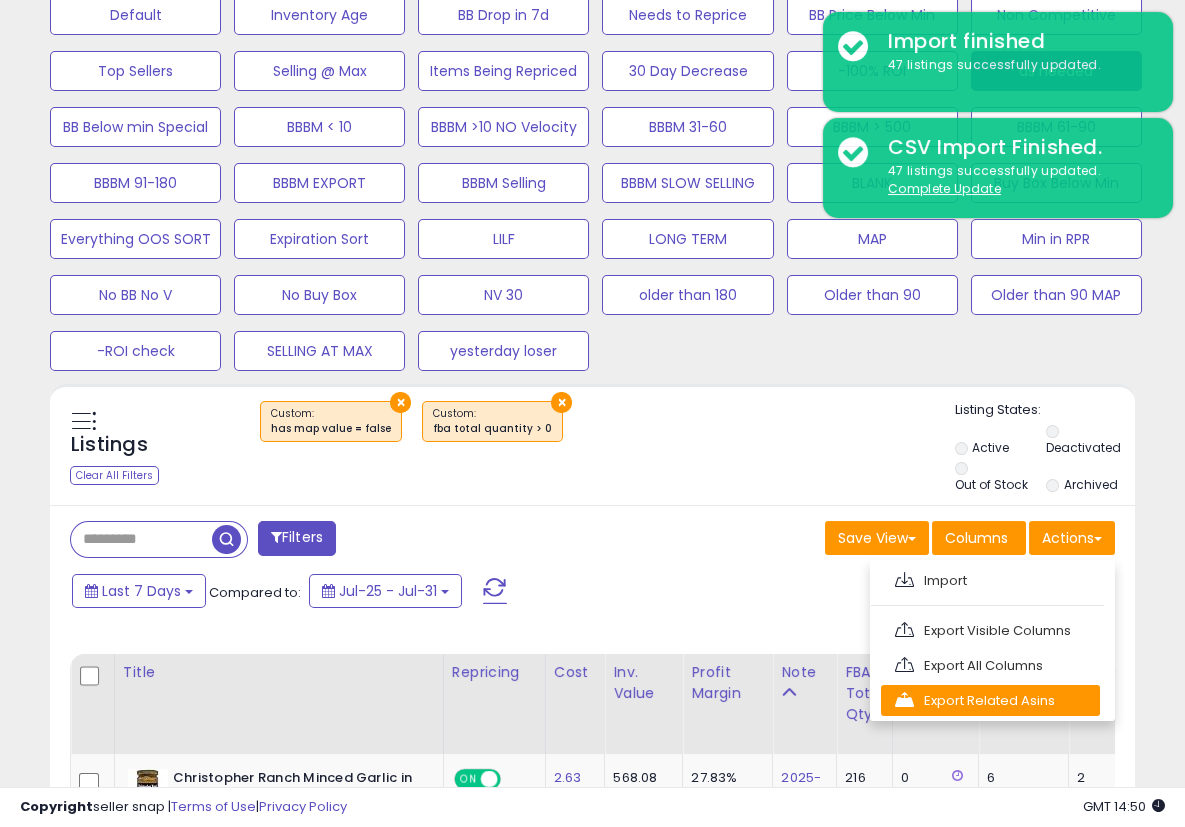 click on "Export Related Asins" at bounding box center [990, 700] 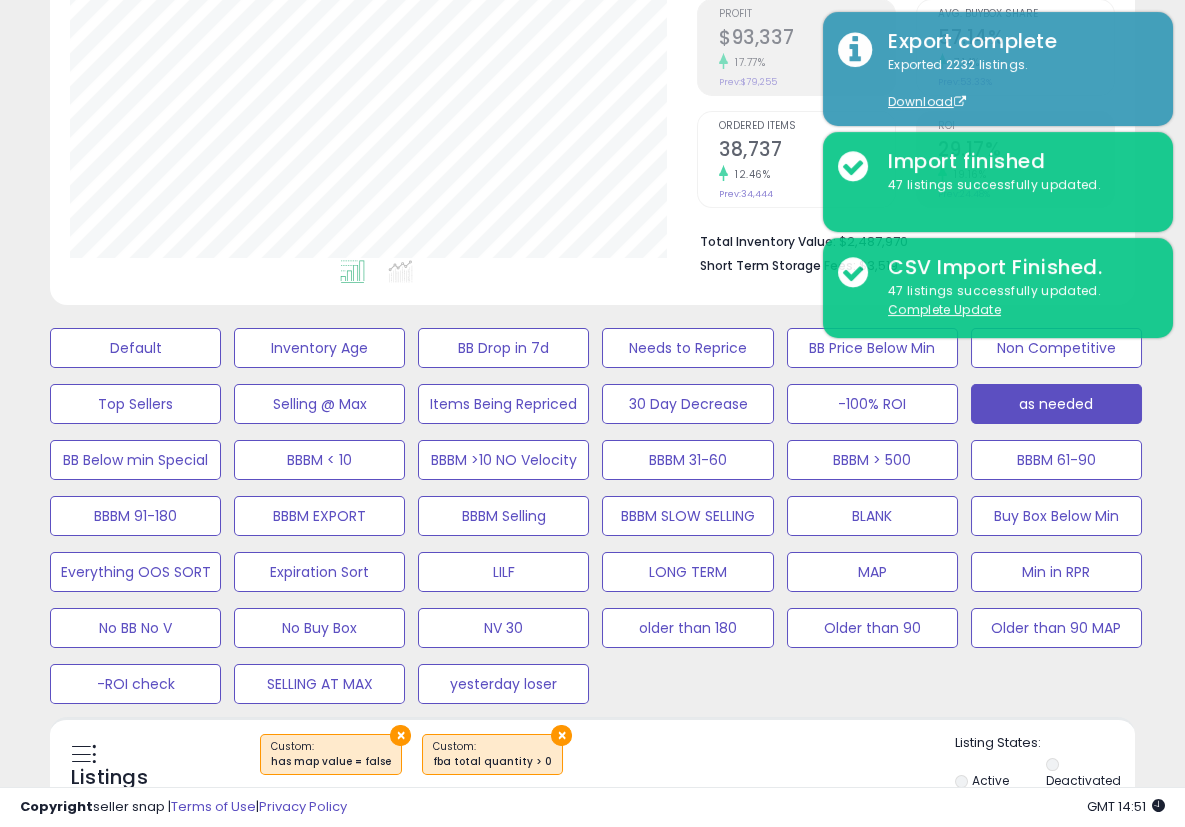 scroll, scrollTop: 666, scrollLeft: 0, axis: vertical 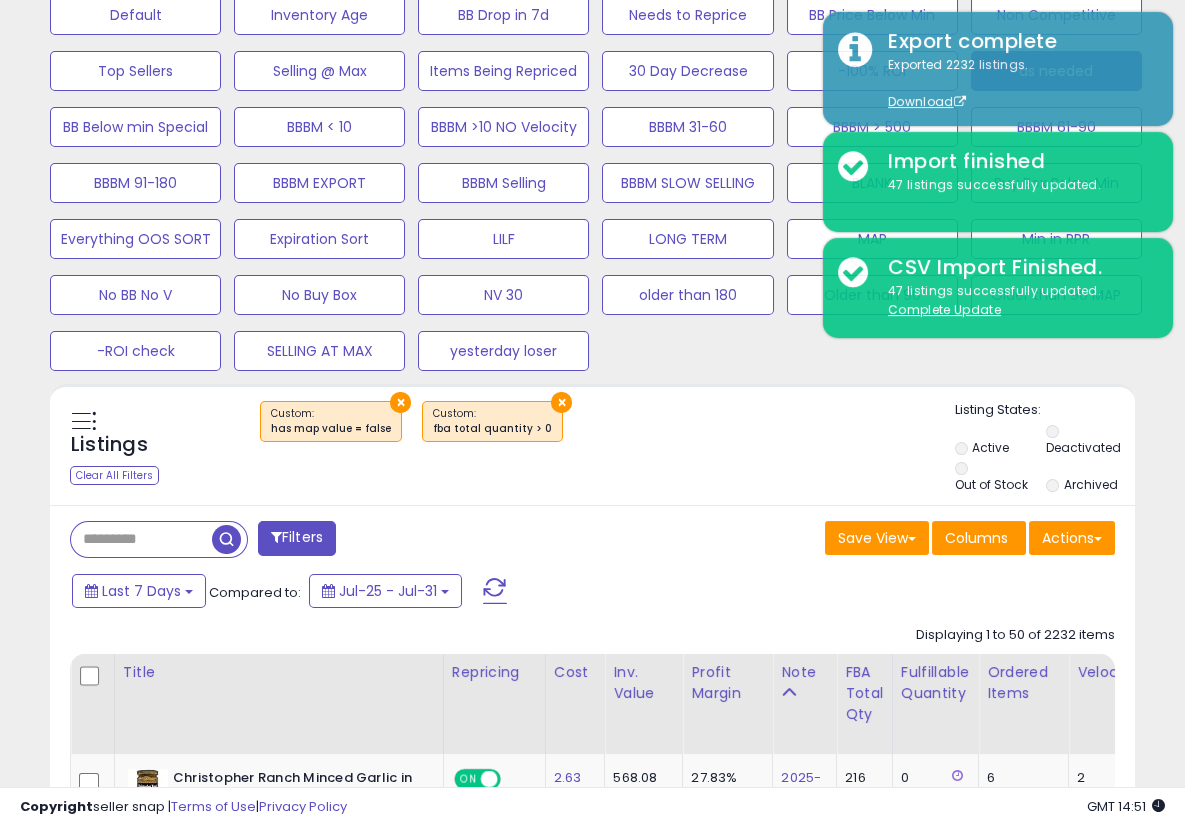 click on "× ×" at bounding box center [595, 429] 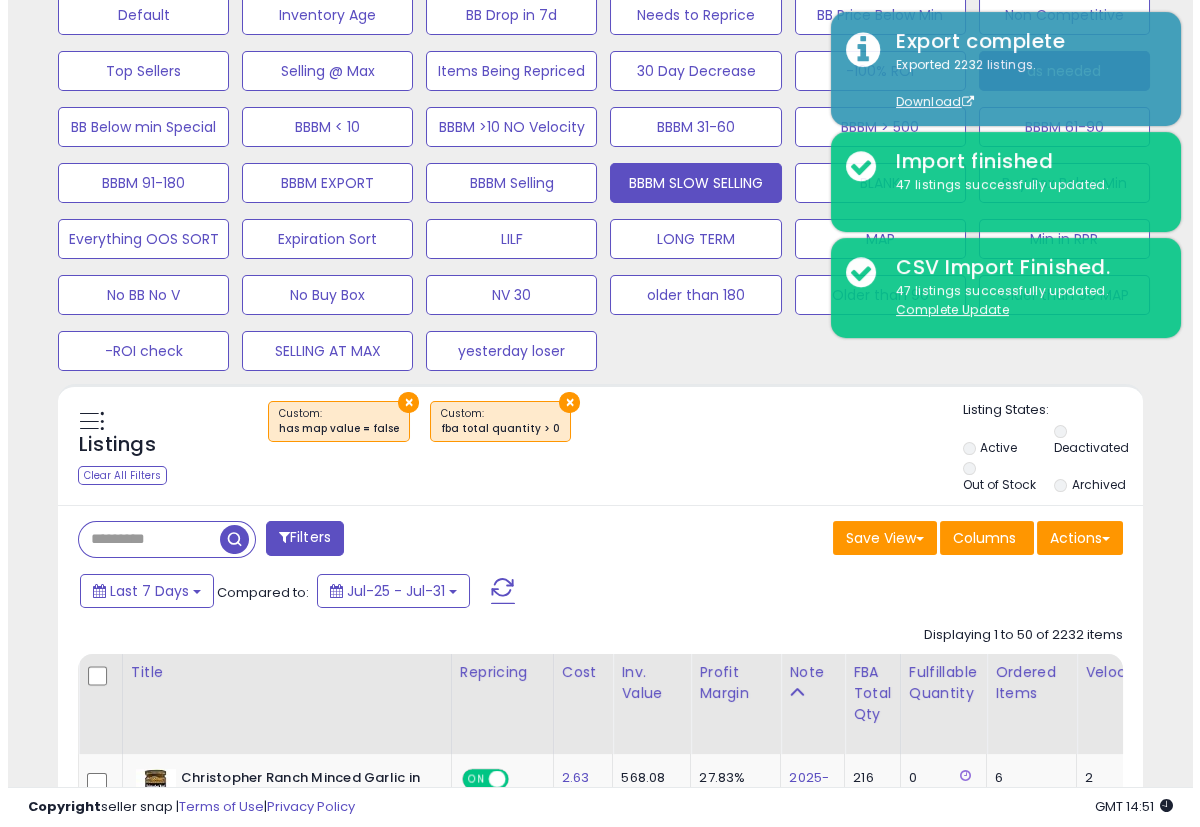scroll, scrollTop: 333, scrollLeft: 0, axis: vertical 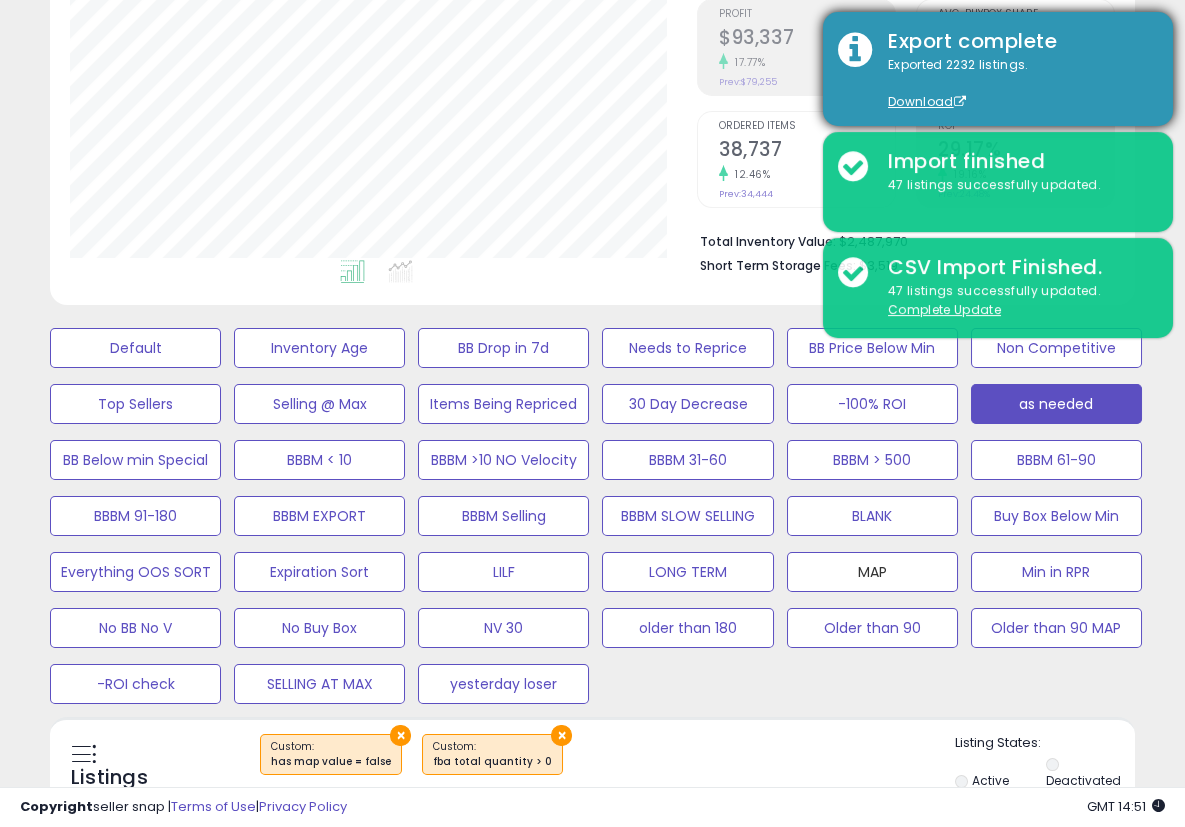 drag, startPoint x: 883, startPoint y: 563, endPoint x: 878, endPoint y: 119, distance: 444.02814 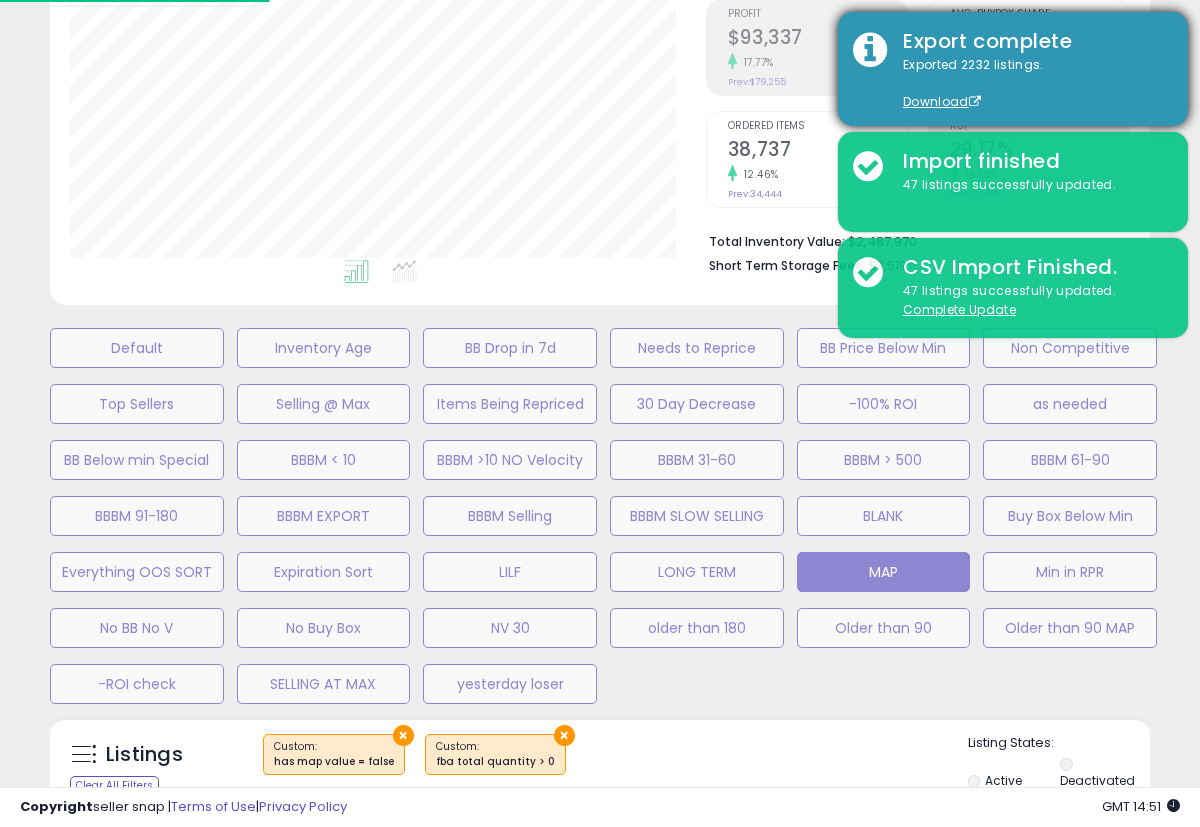 scroll, scrollTop: 999590, scrollLeft: 999363, axis: both 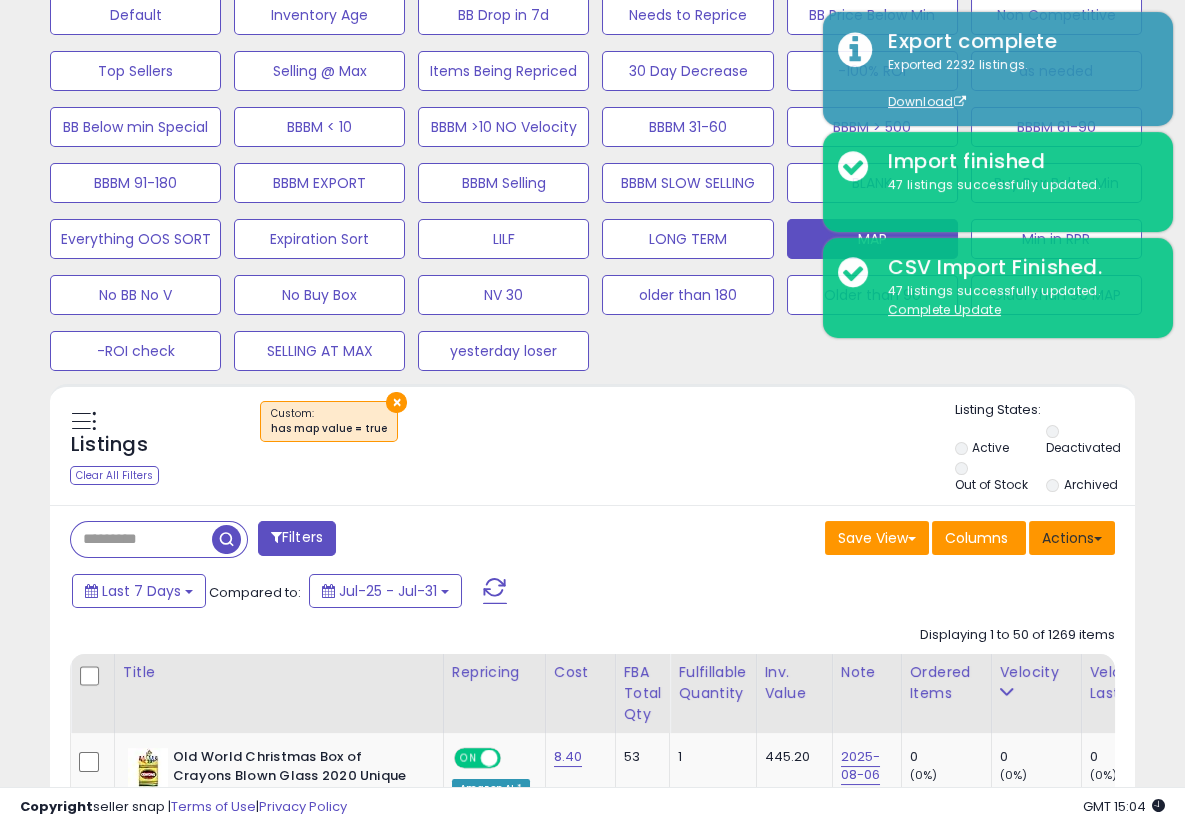 click on "Actions" at bounding box center [1072, 538] 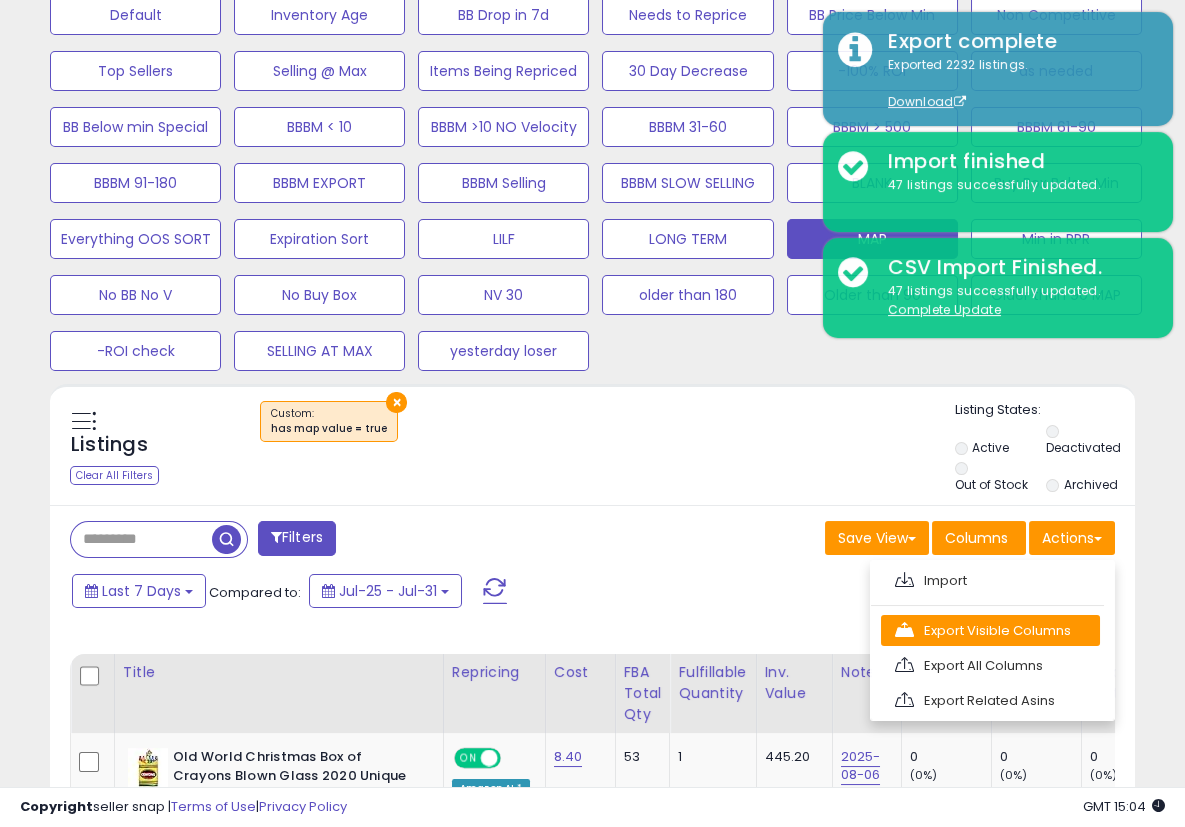 click on "Export Visible Columns" at bounding box center (990, 630) 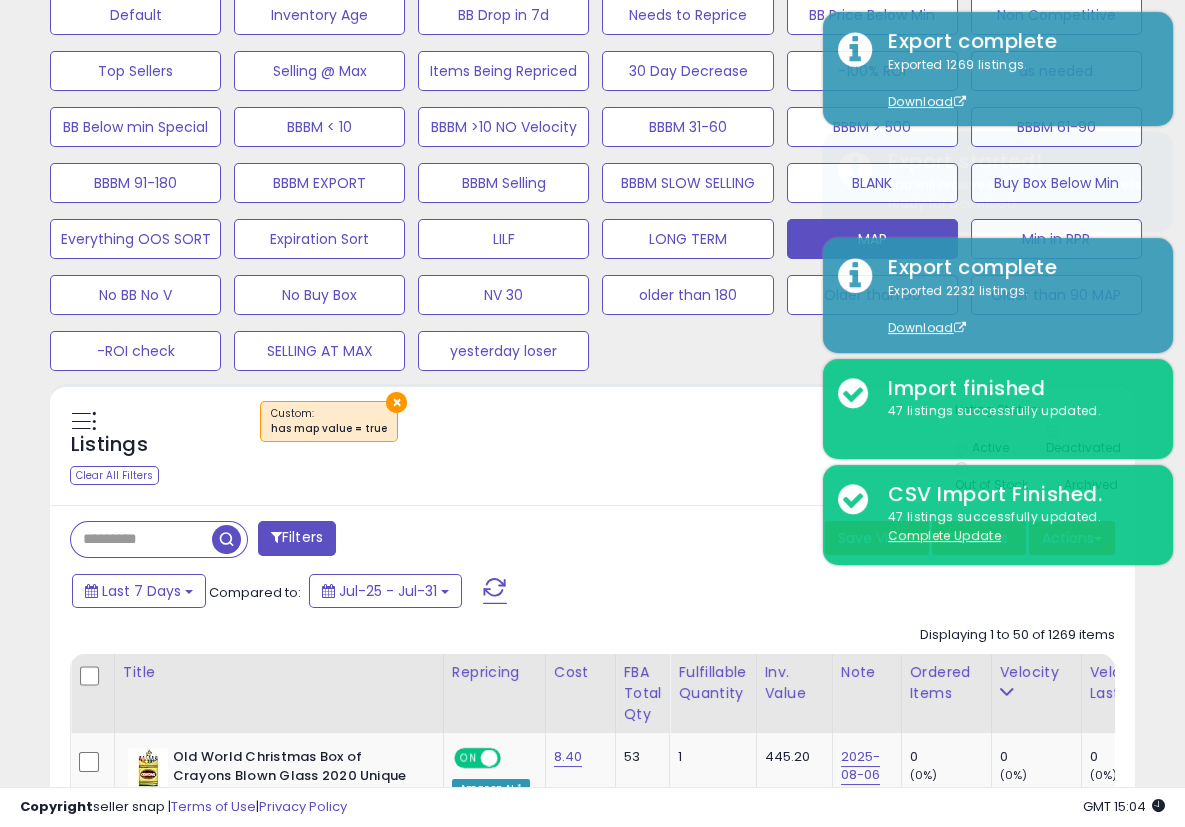 click on "Last 7 Days
Compared to:
Jul-25 - Jul-31" at bounding box center [589, 593] 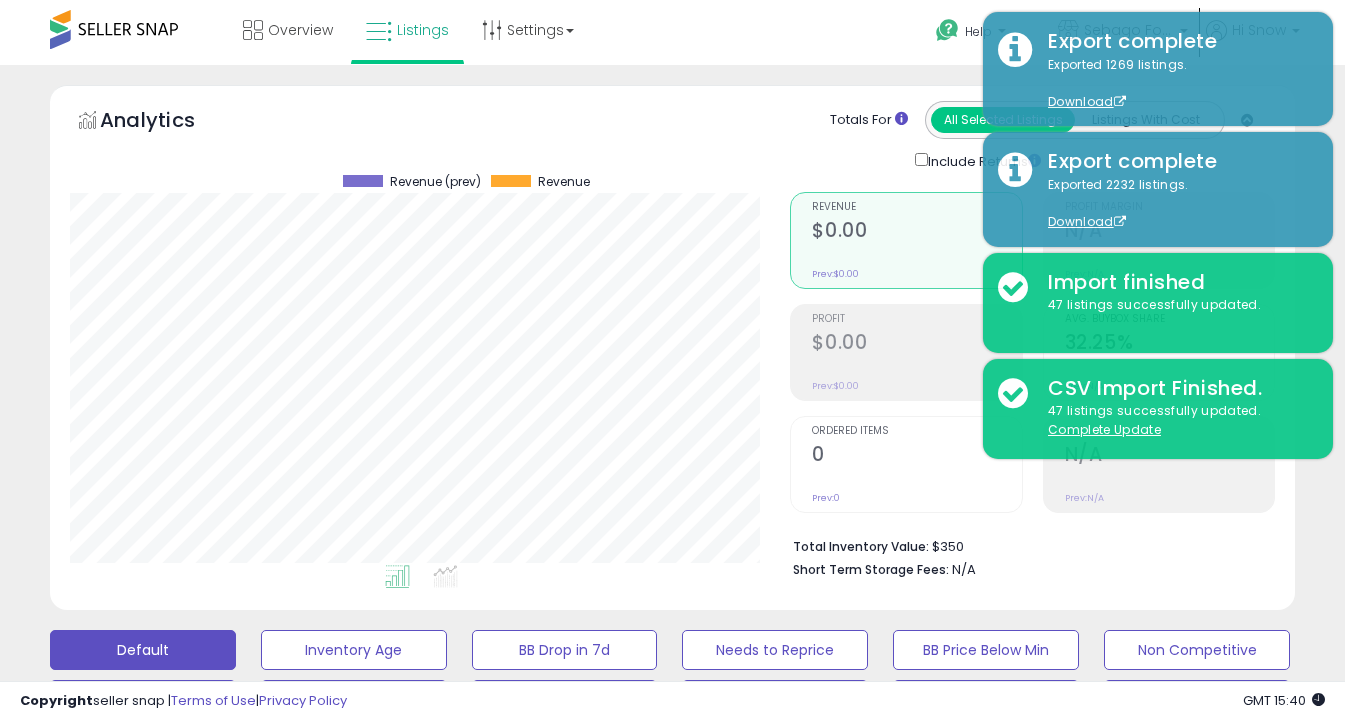 scroll, scrollTop: 906, scrollLeft: 0, axis: vertical 